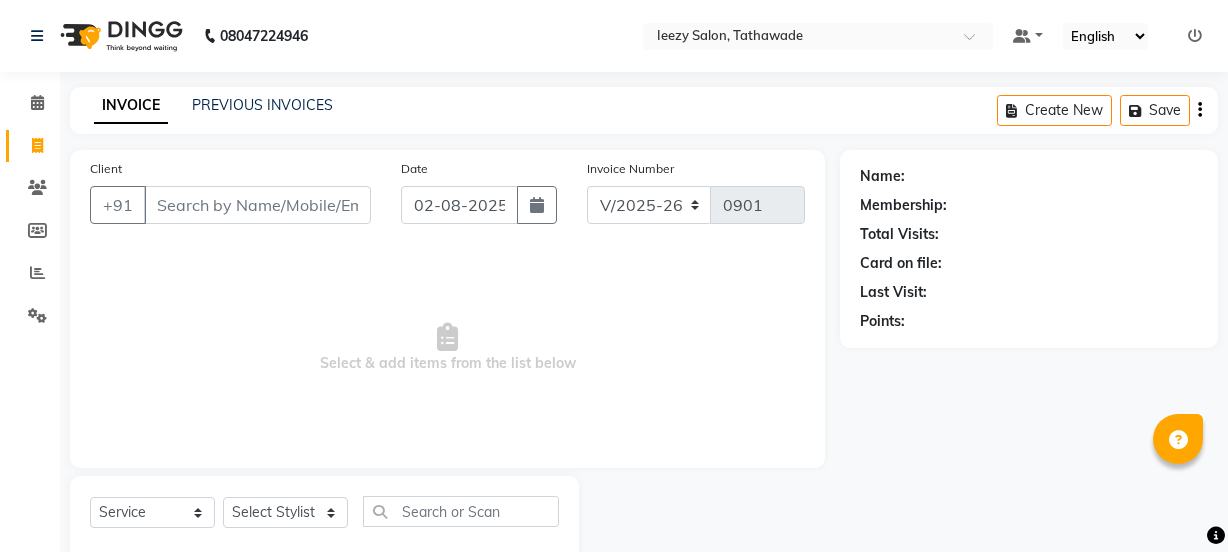 select on "5982" 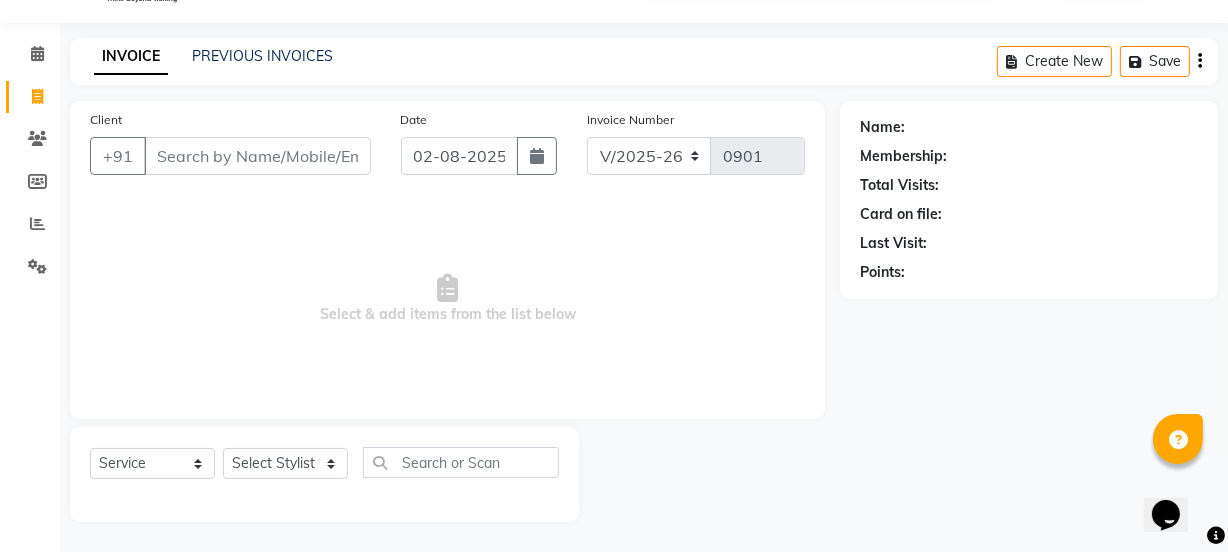 scroll, scrollTop: 0, scrollLeft: 0, axis: both 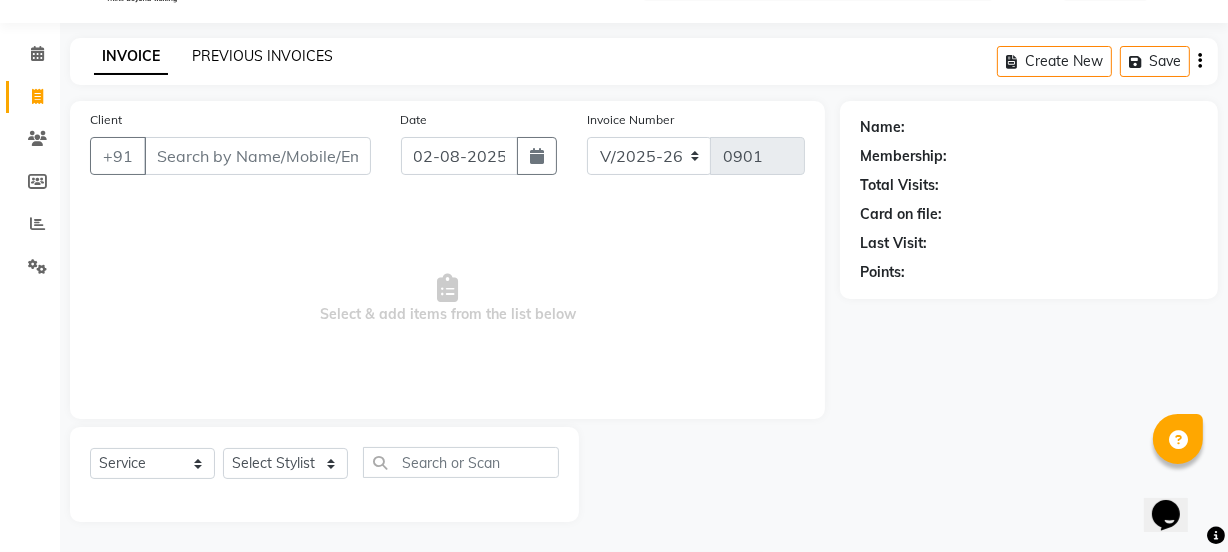 click on "PREVIOUS INVOICES" 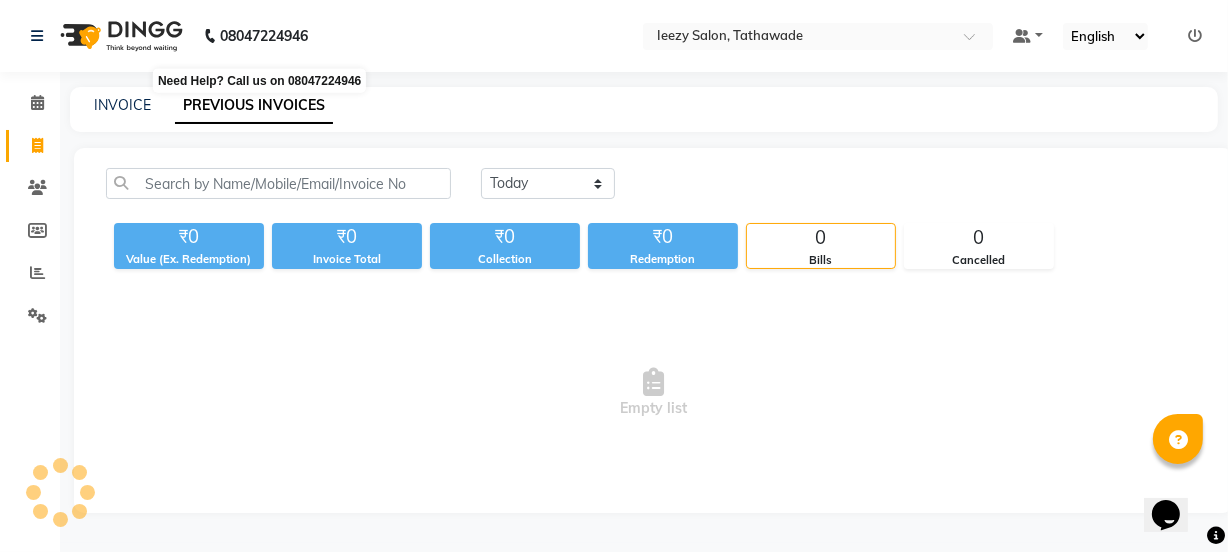 scroll, scrollTop: 0, scrollLeft: 0, axis: both 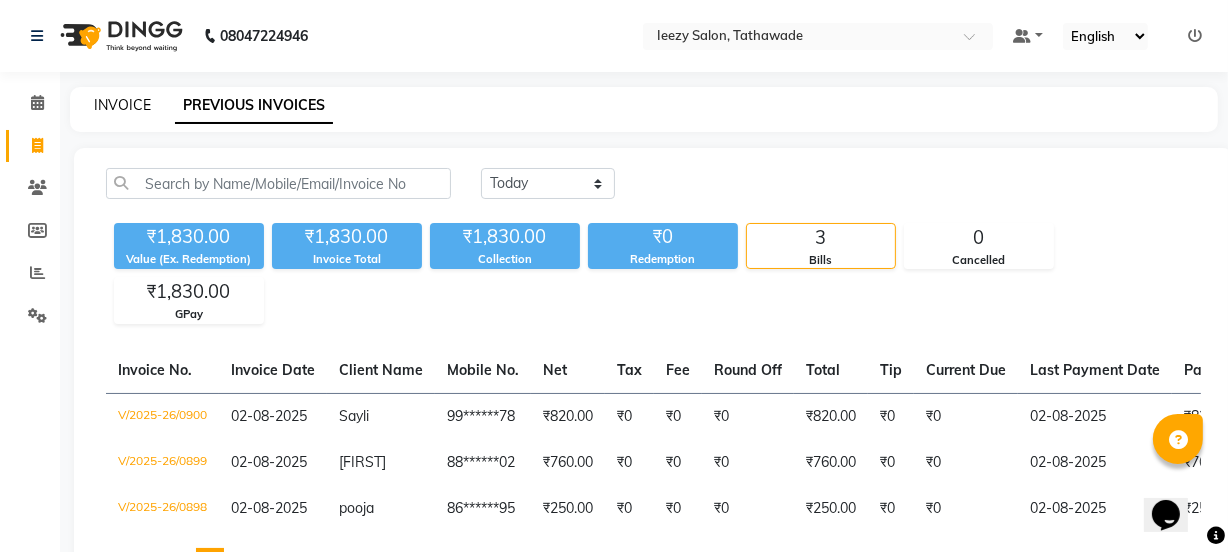 click on "INVOICE" 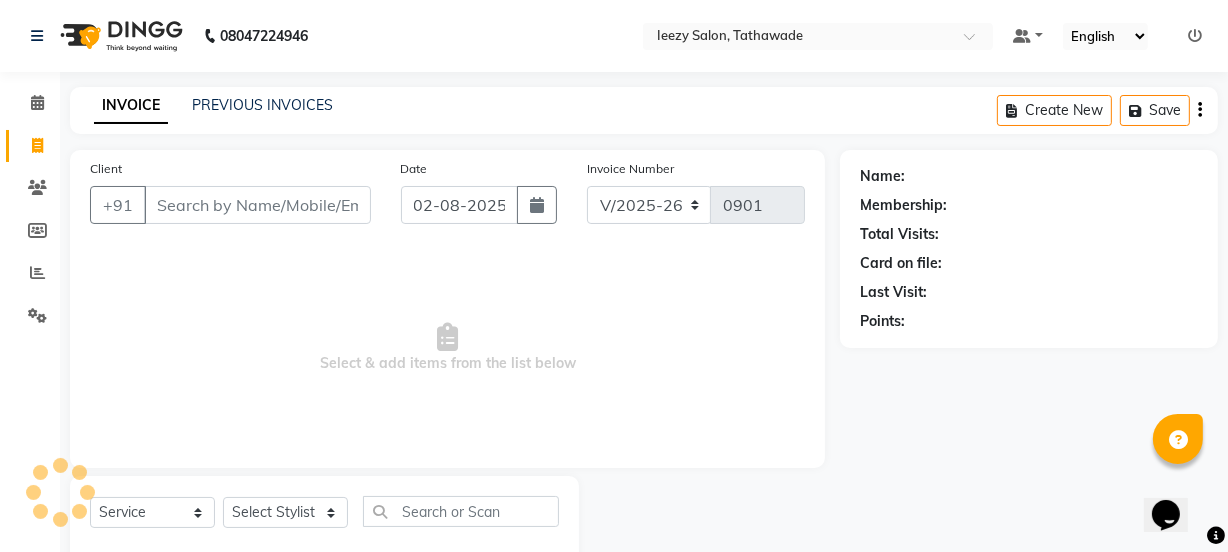 scroll, scrollTop: 50, scrollLeft: 0, axis: vertical 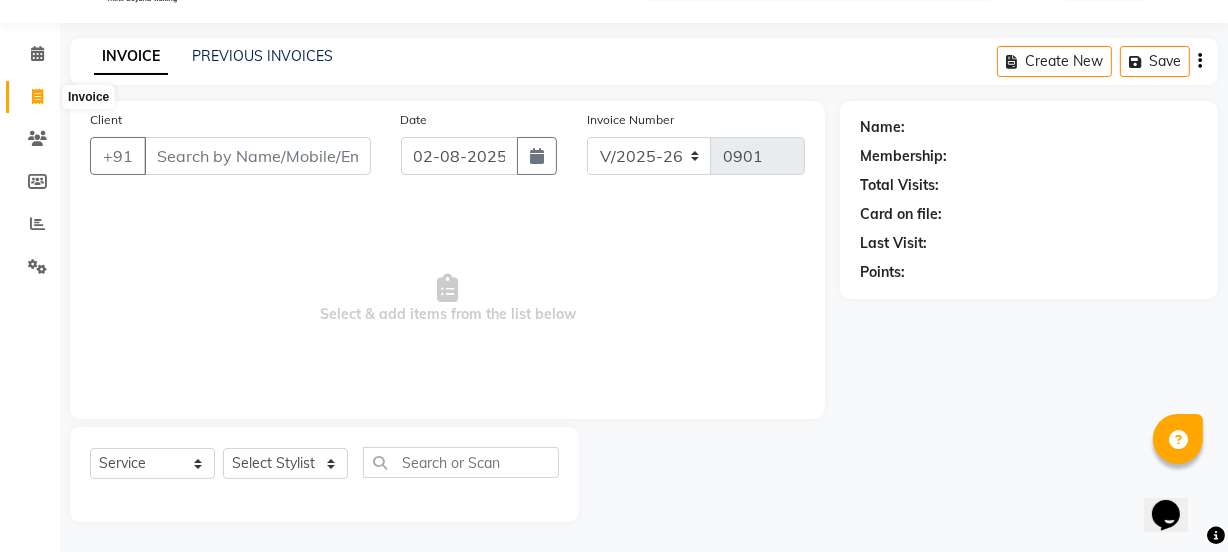 click 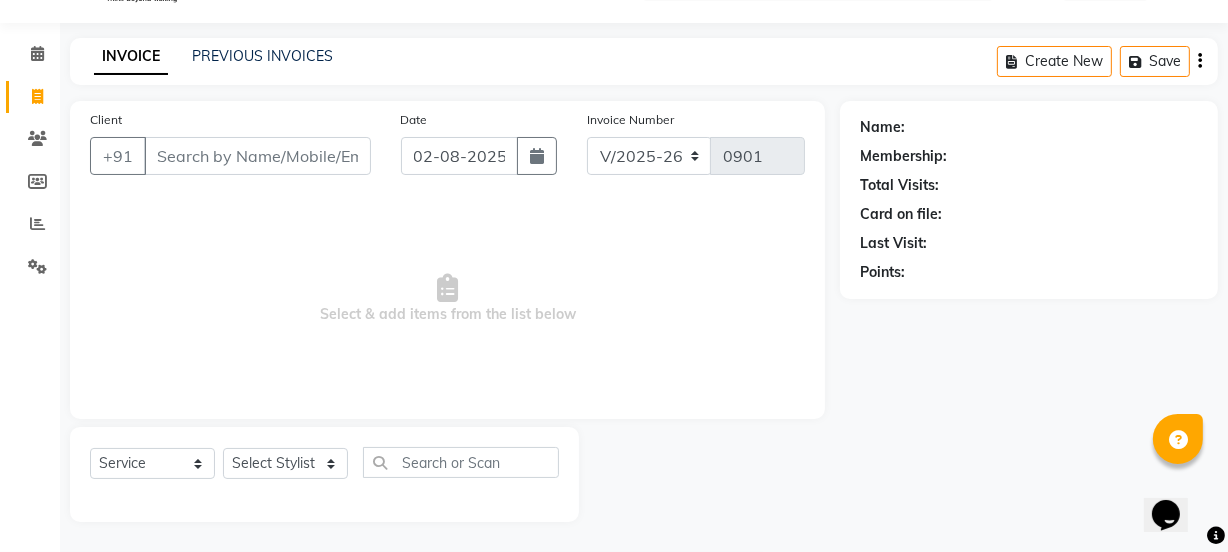 click on "Client" at bounding box center [257, 156] 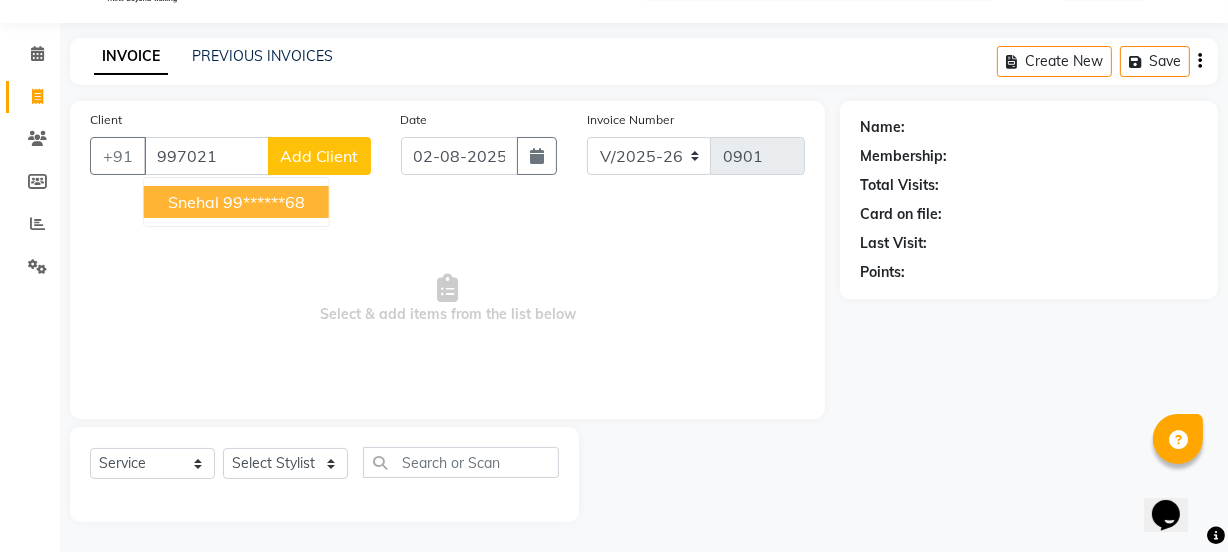 click on "99******68" at bounding box center [264, 202] 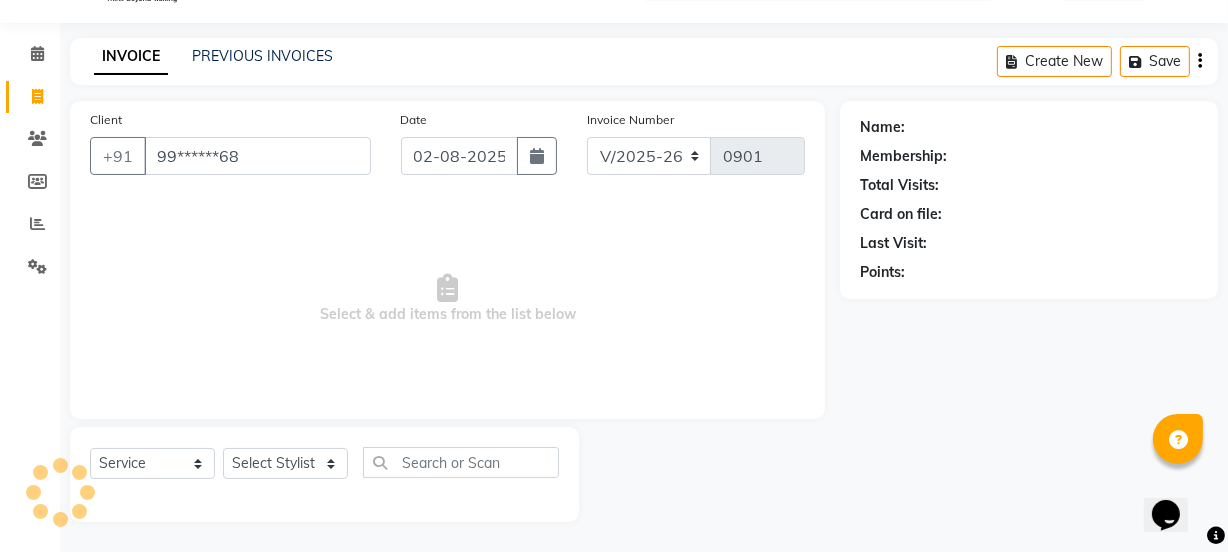 type on "99******68" 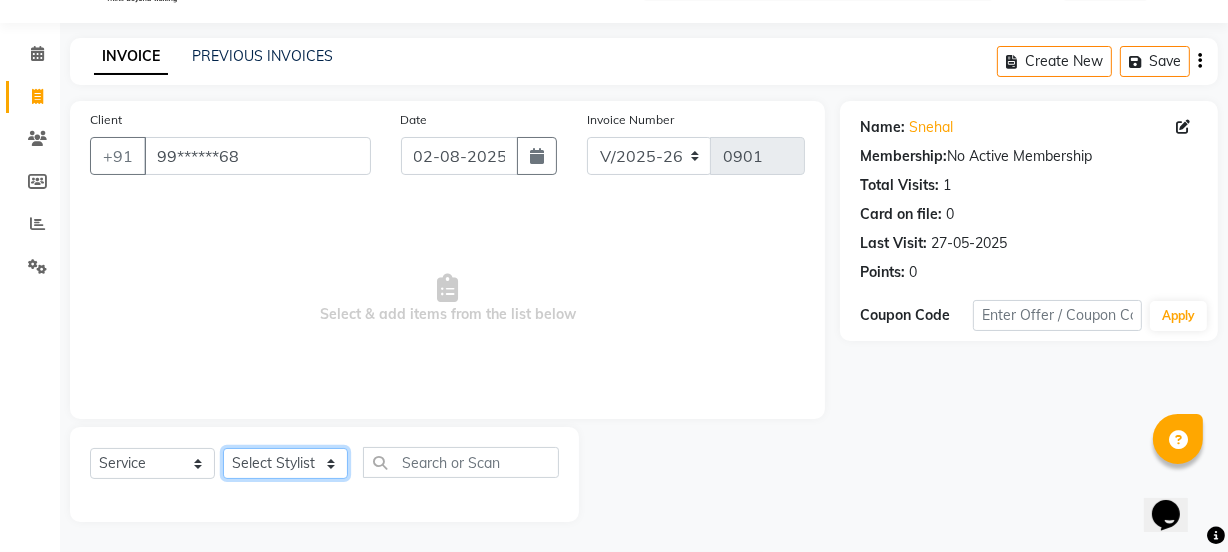 click on "Select Stylist IEEZY -Owner MS KOMAL  Ms Shraddha Rinku  Samiksha  Sr.Bu Rohini  Stylist Shree" 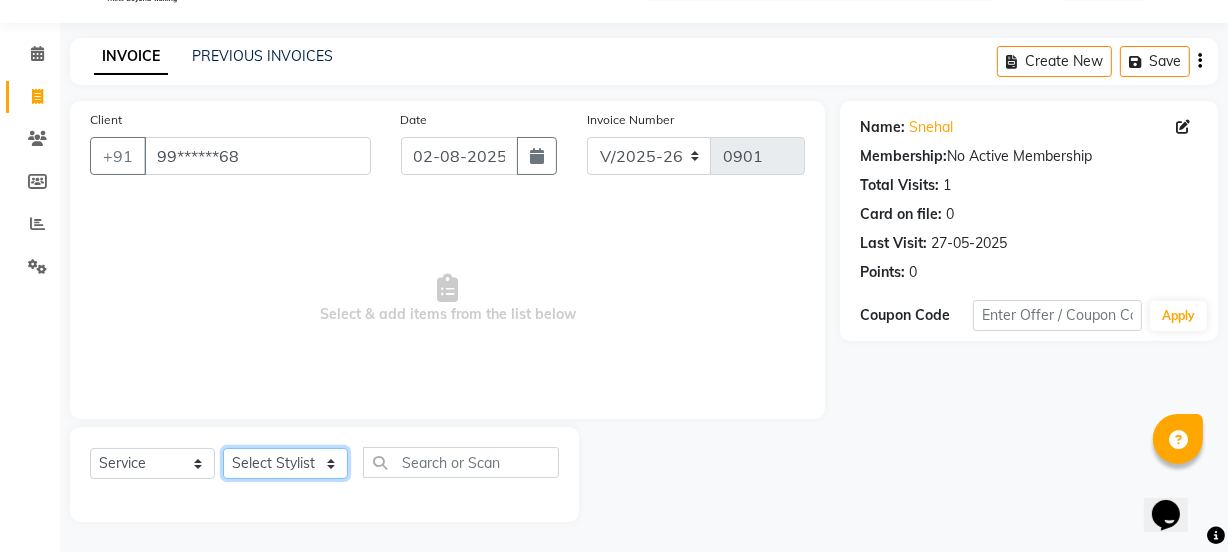 select on "52849" 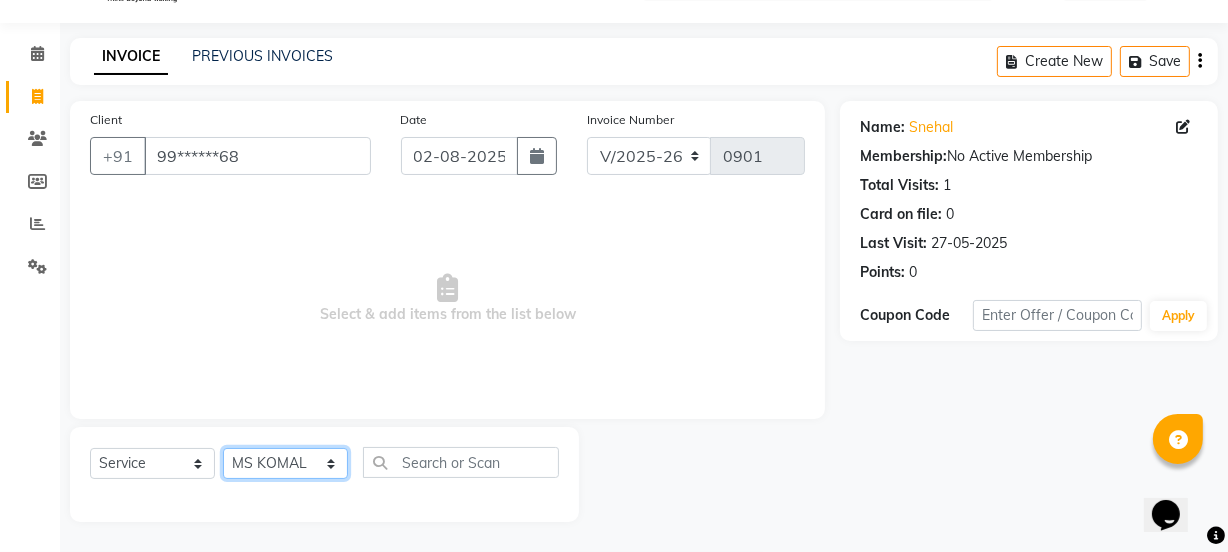 click on "Select Stylist IEEZY -Owner MS KOMAL  Ms Shraddha Rinku  Samiksha  Sr.Bu Rohini  Stylist Shree" 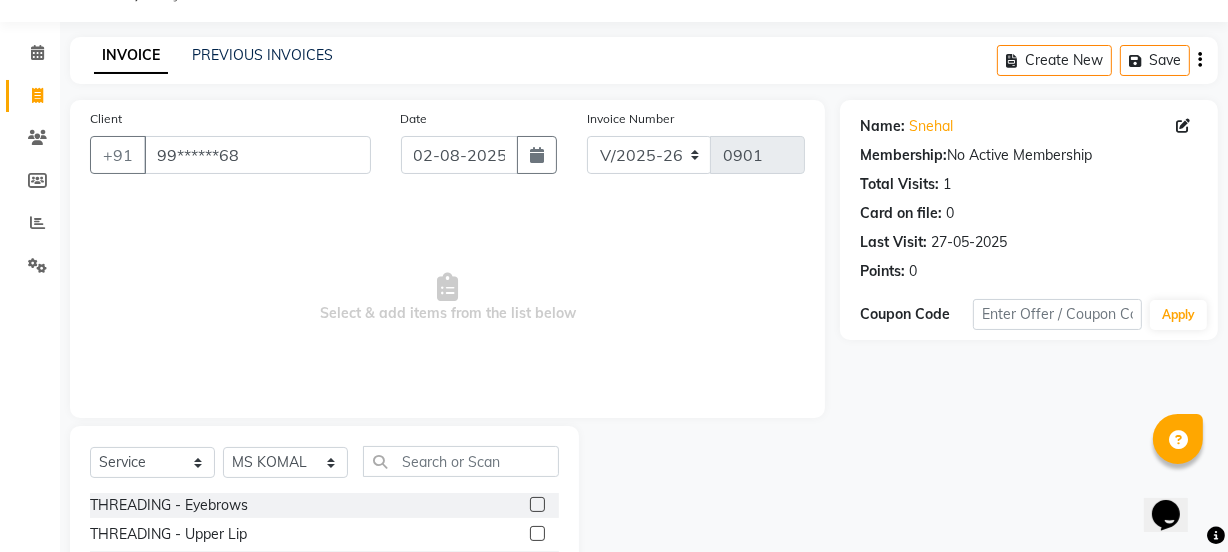 click 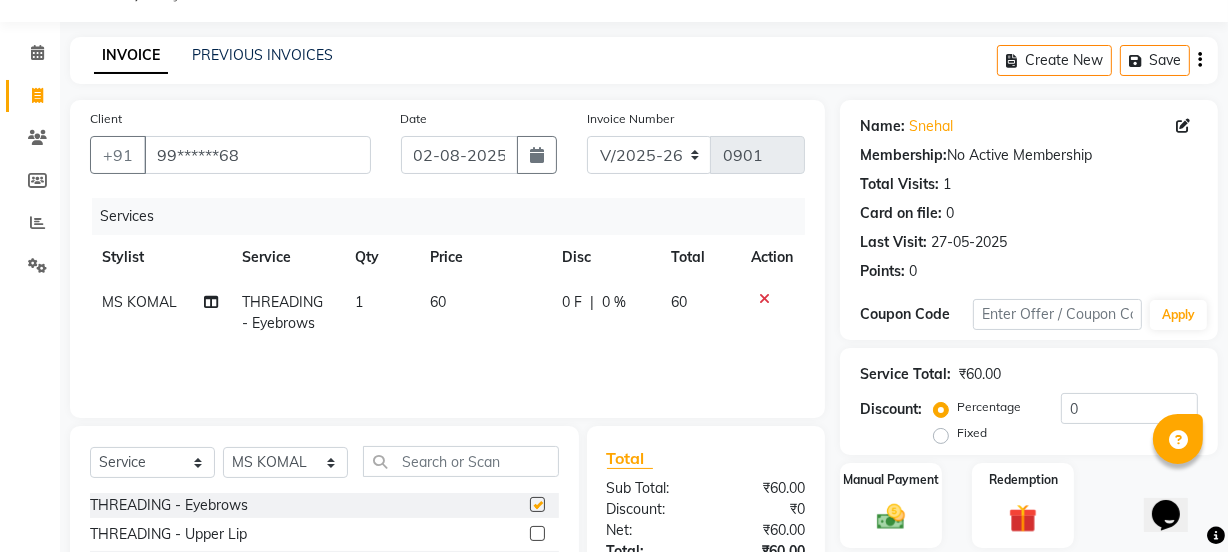checkbox on "false" 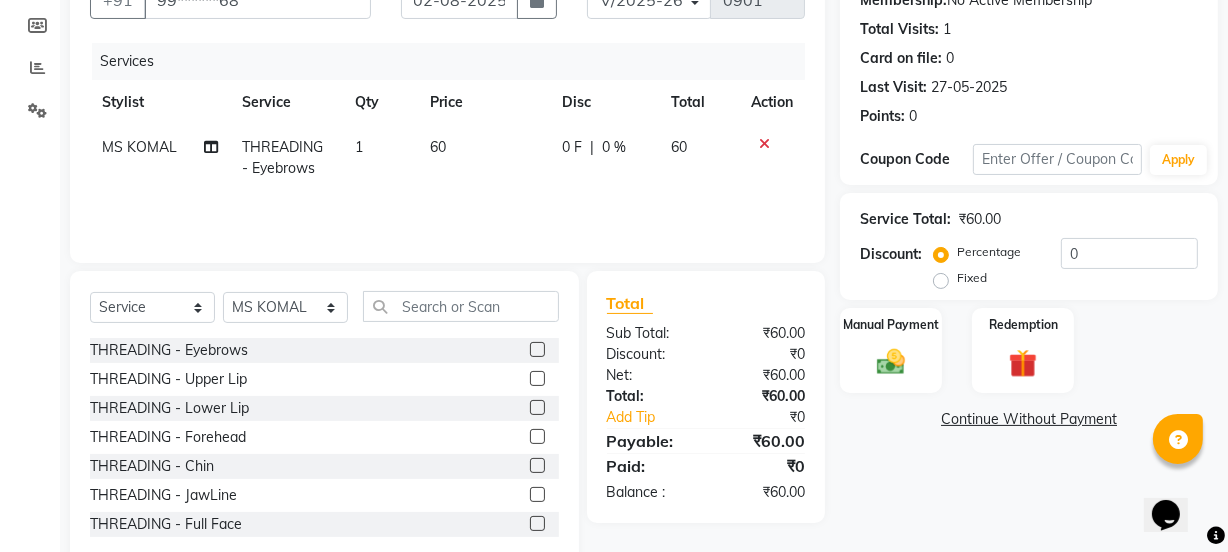 scroll, scrollTop: 250, scrollLeft: 0, axis: vertical 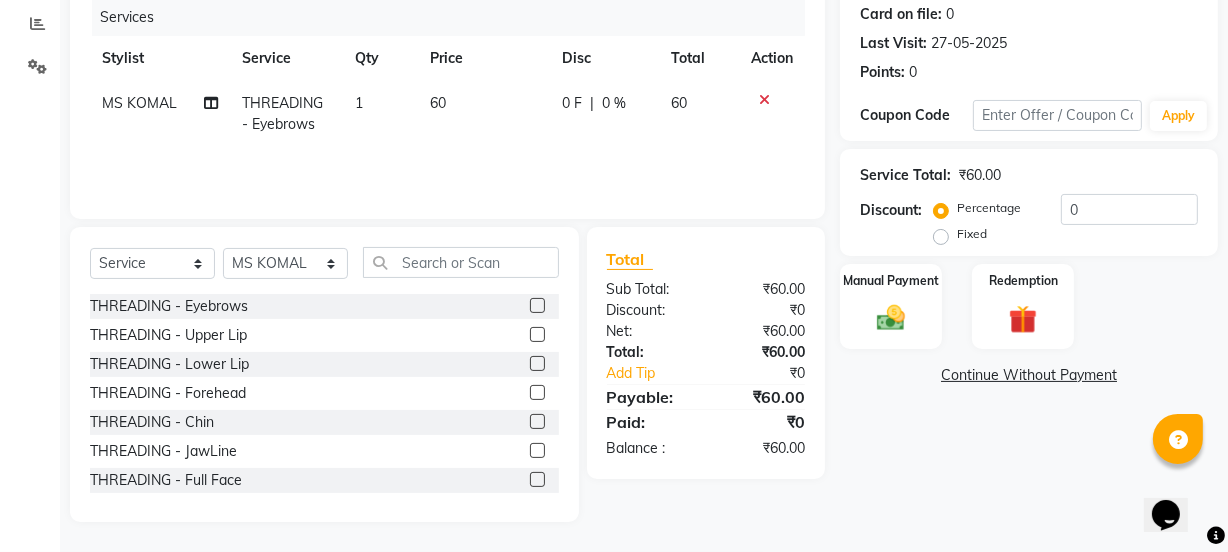 click 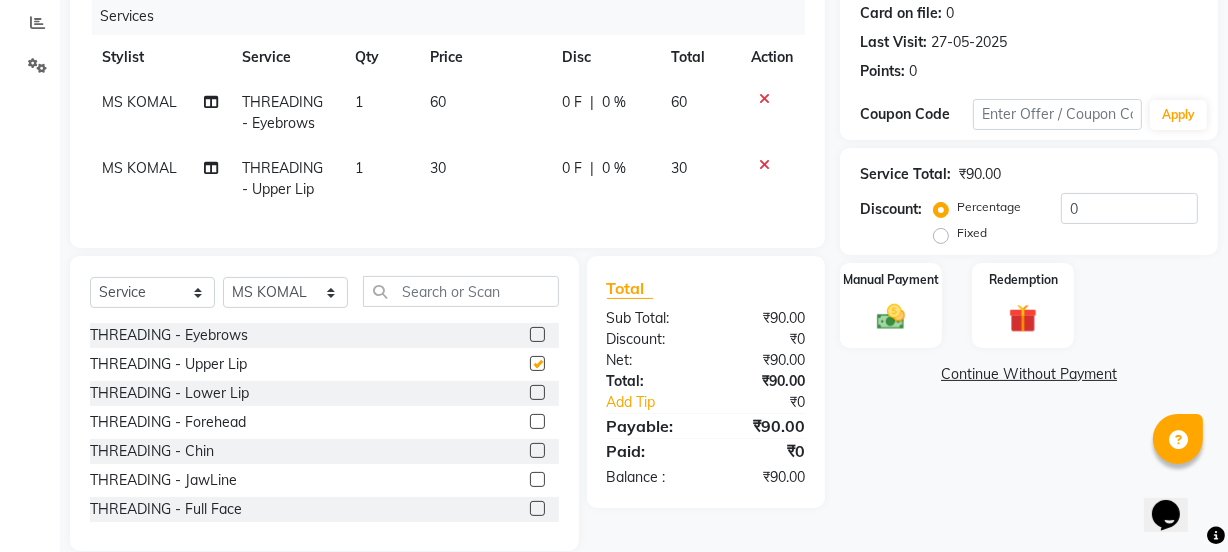 checkbox on "false" 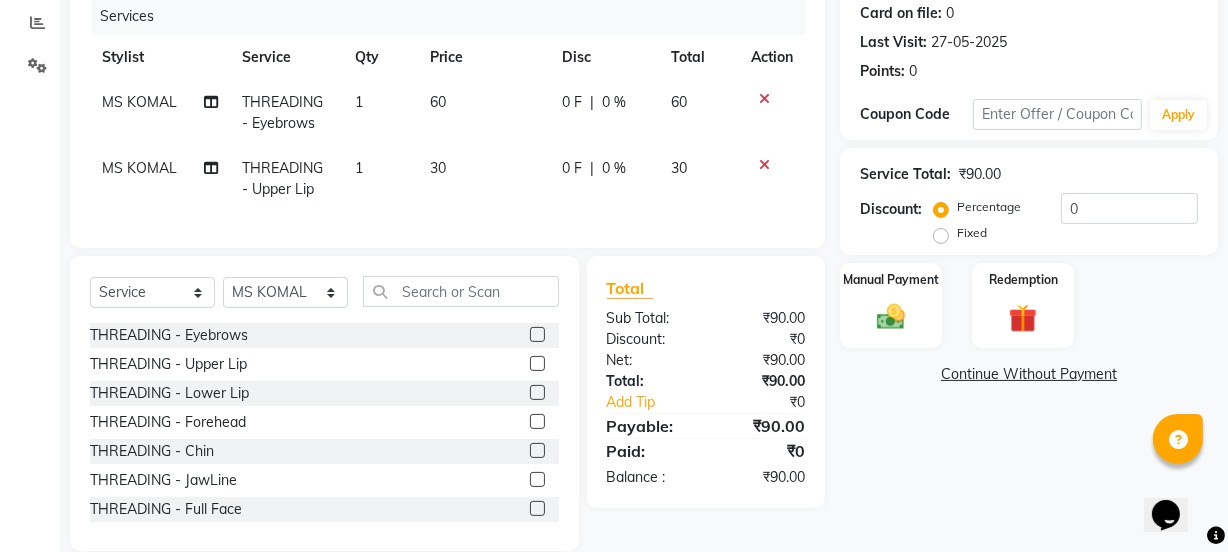 click 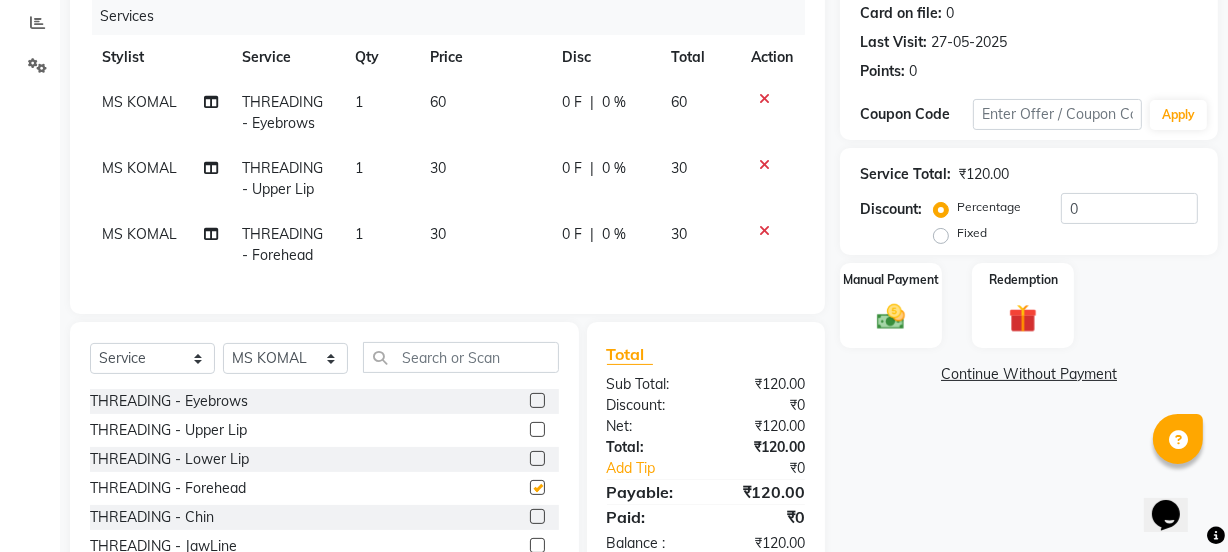 checkbox on "false" 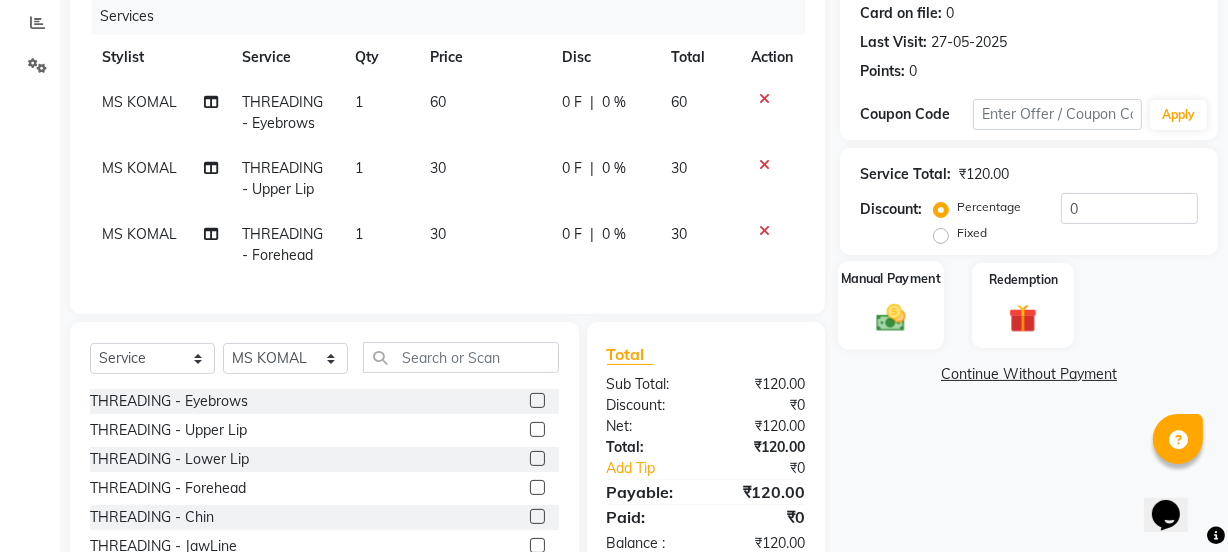 click 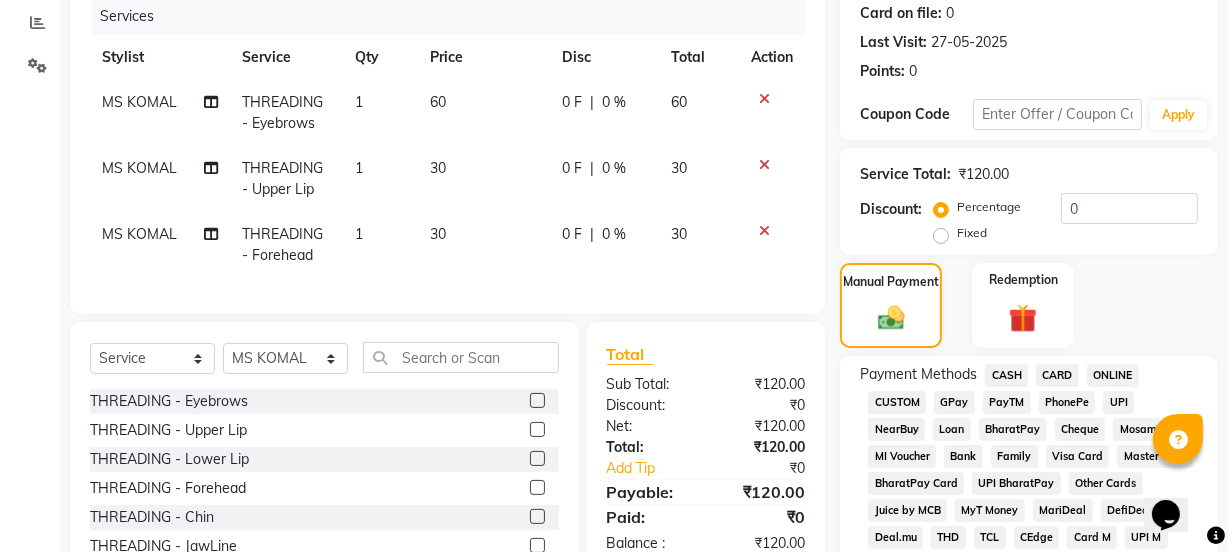 click on "GPay" 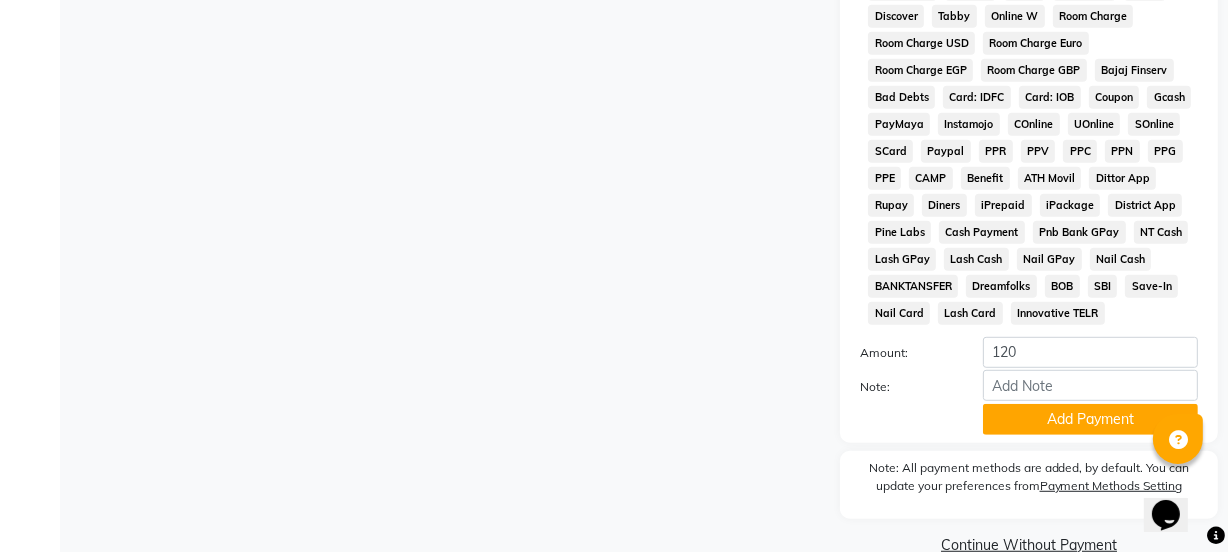 scroll, scrollTop: 1051, scrollLeft: 0, axis: vertical 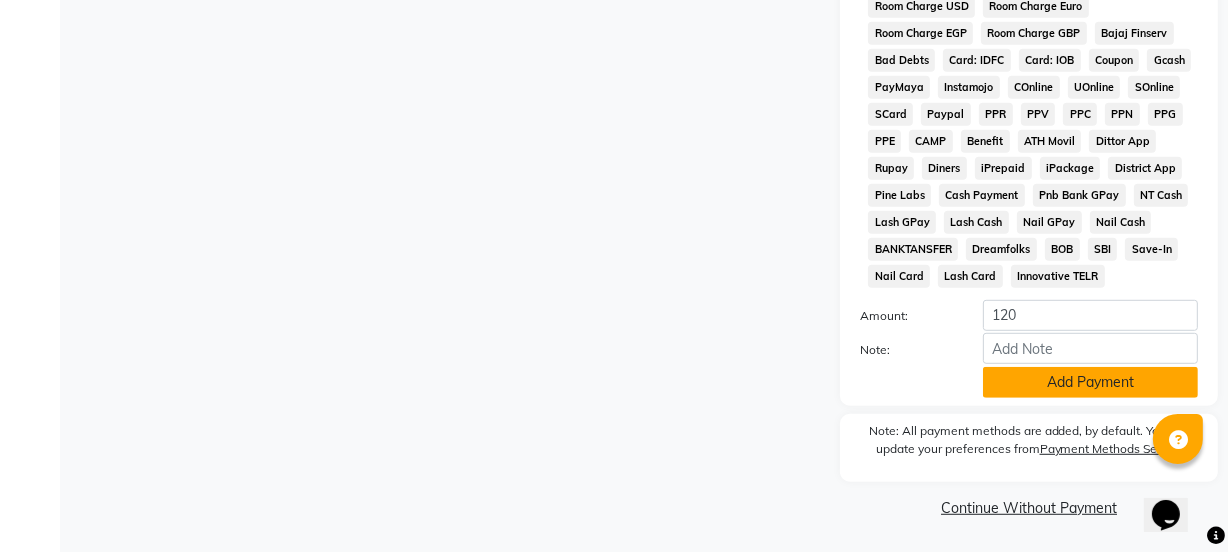 click on "Add Payment" 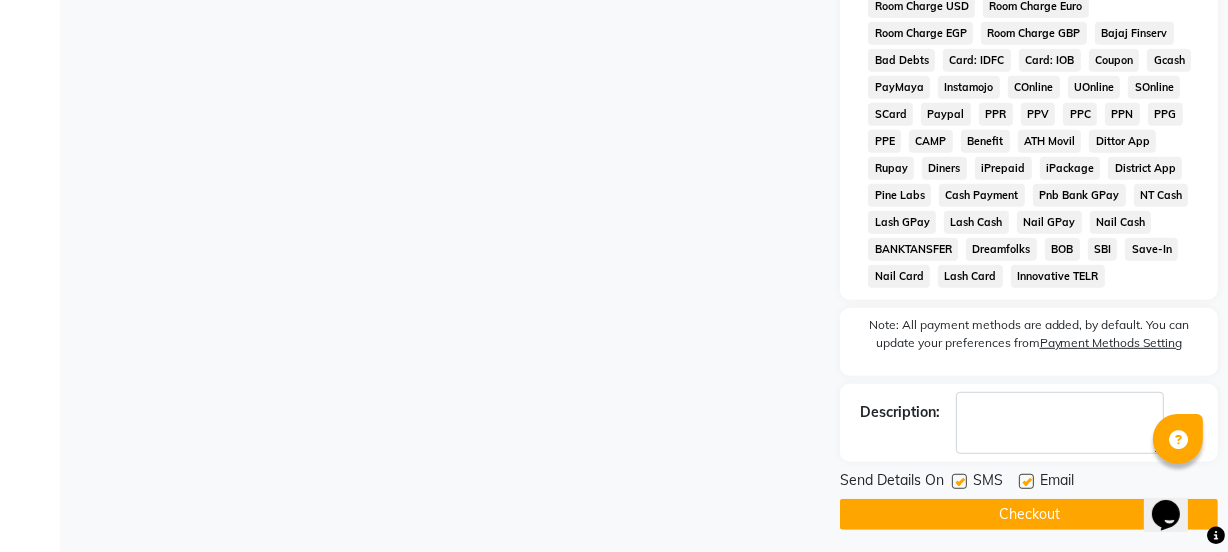 click 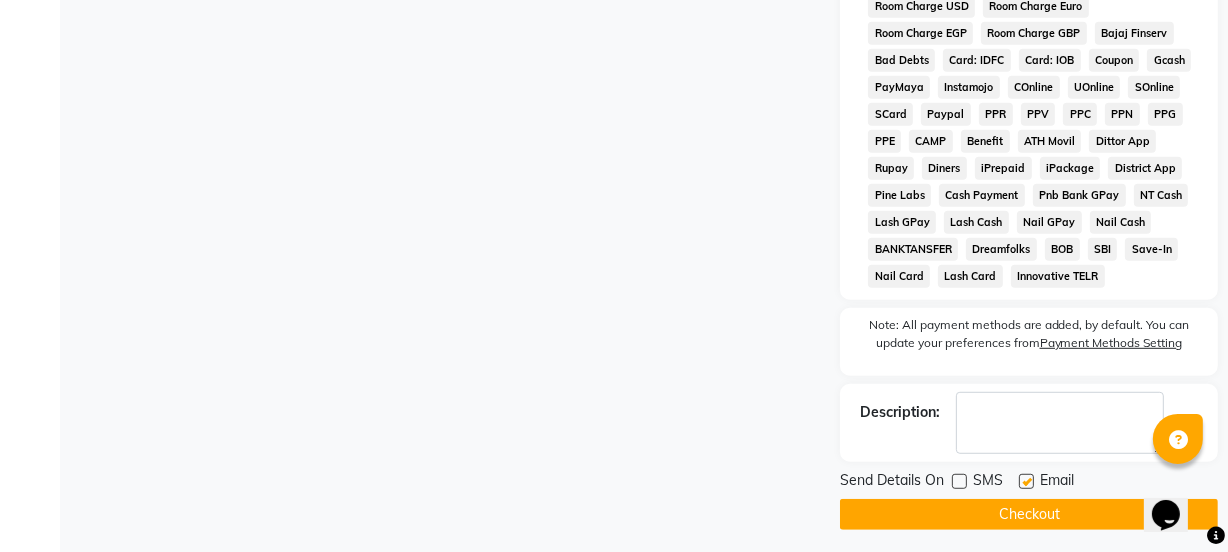 click 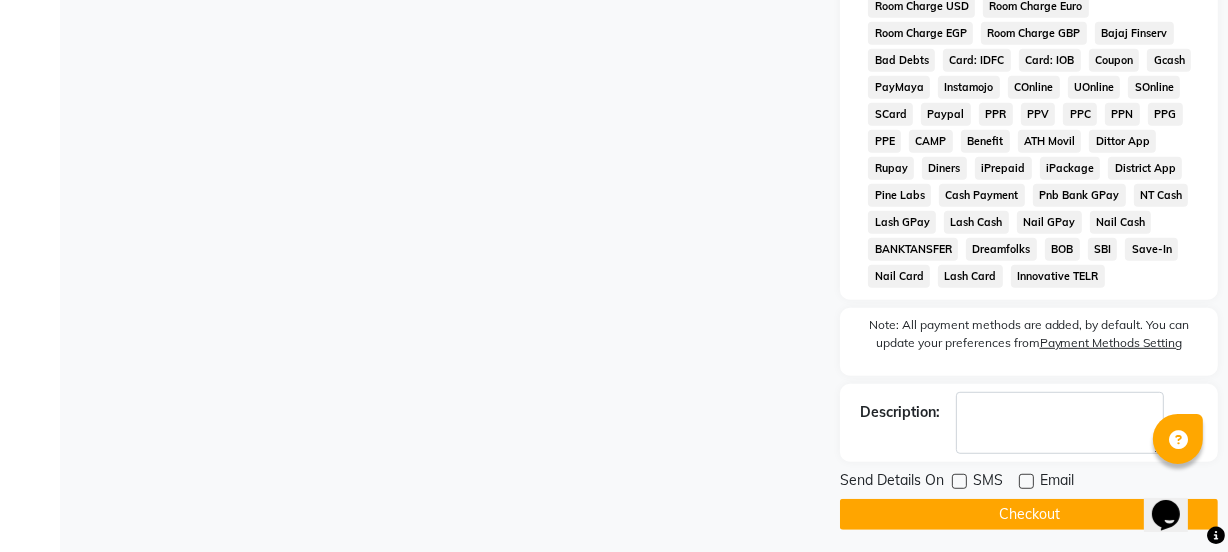 click on "Checkout" 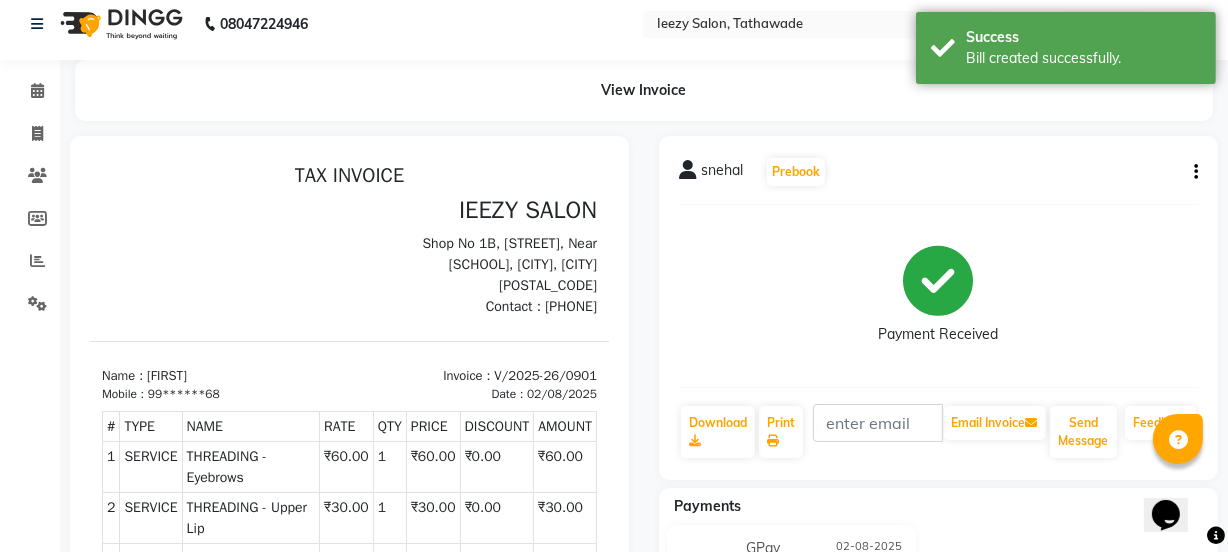 scroll, scrollTop: 0, scrollLeft: 0, axis: both 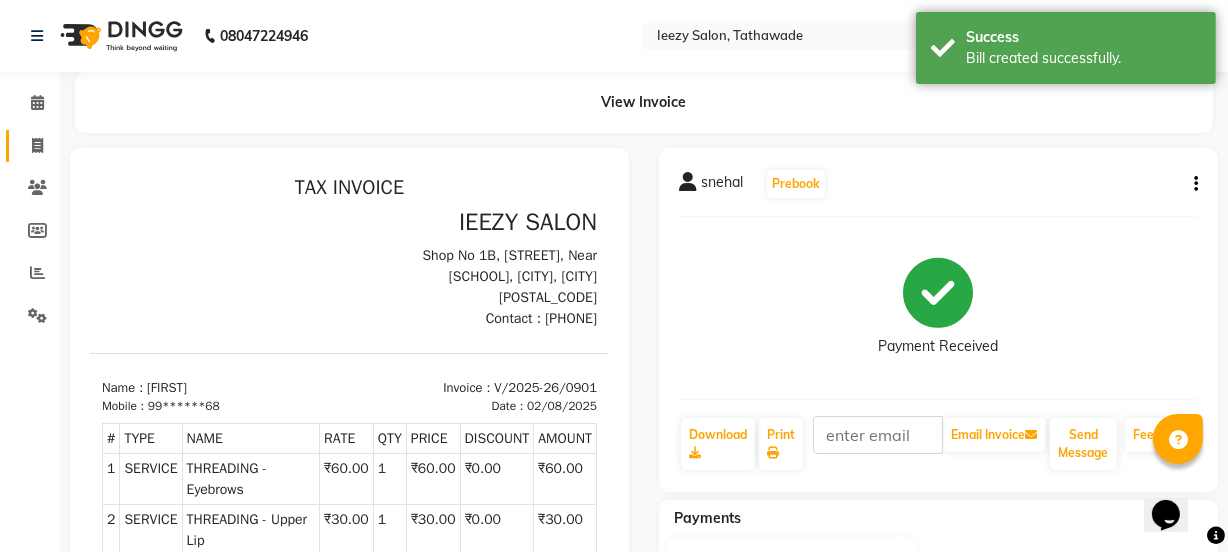 click 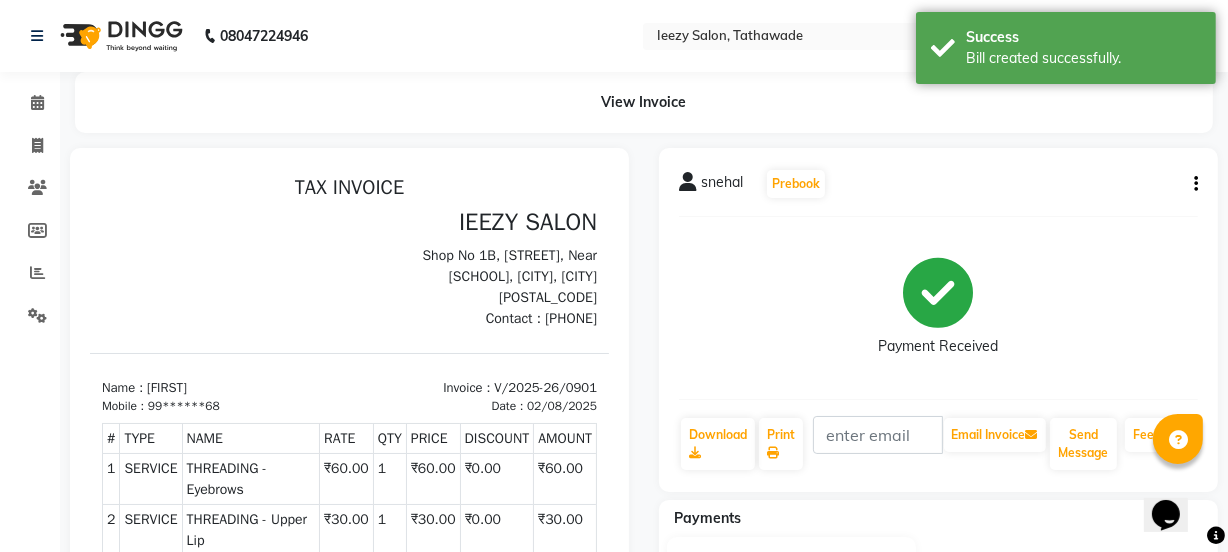select on "service" 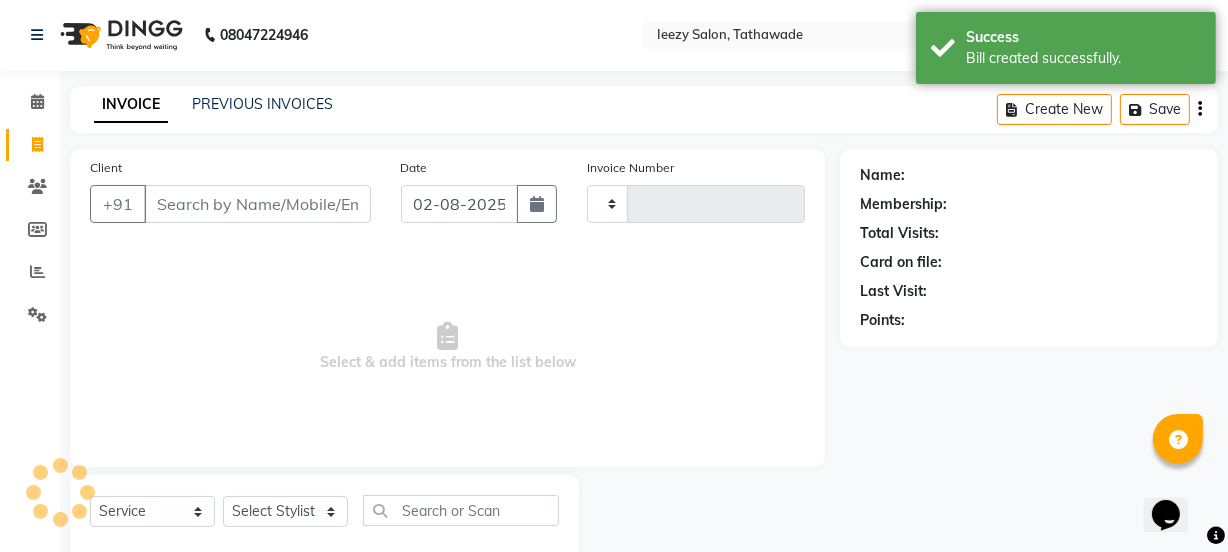 type on "0902" 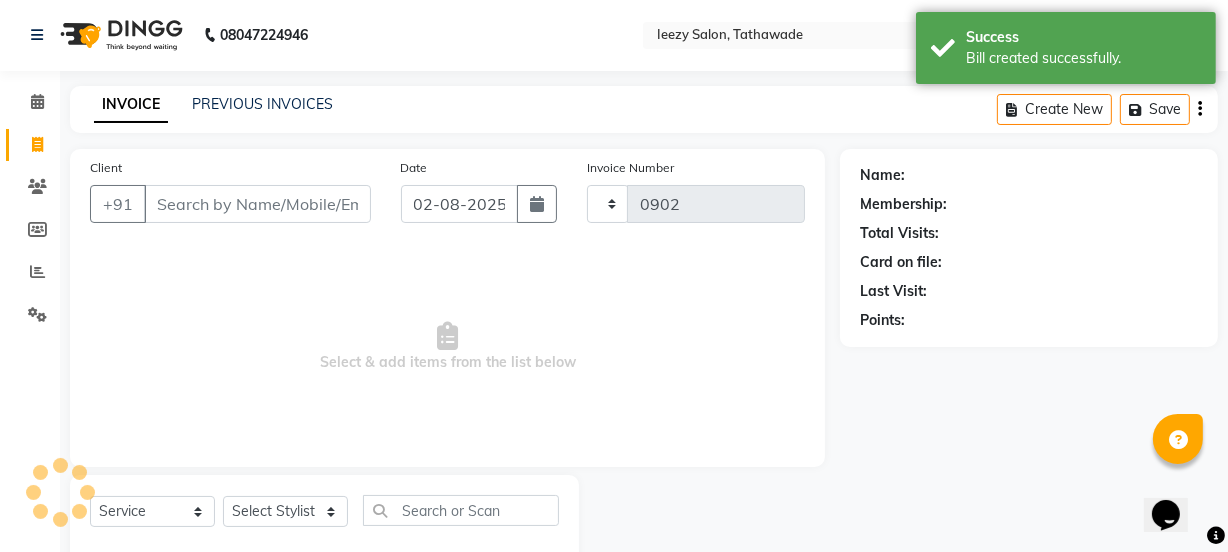 scroll, scrollTop: 50, scrollLeft: 0, axis: vertical 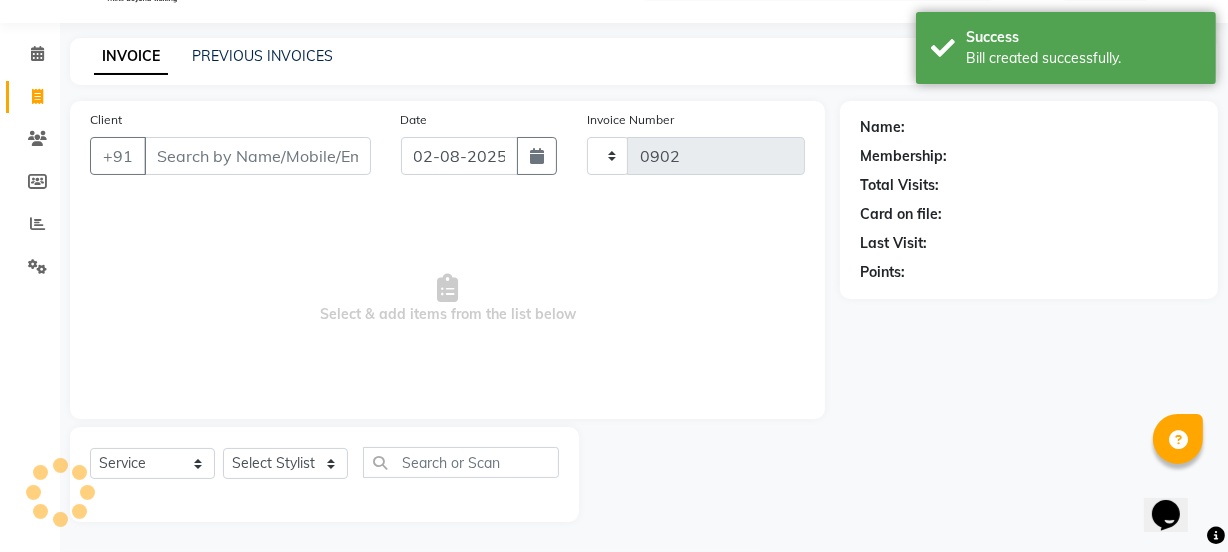 select on "5982" 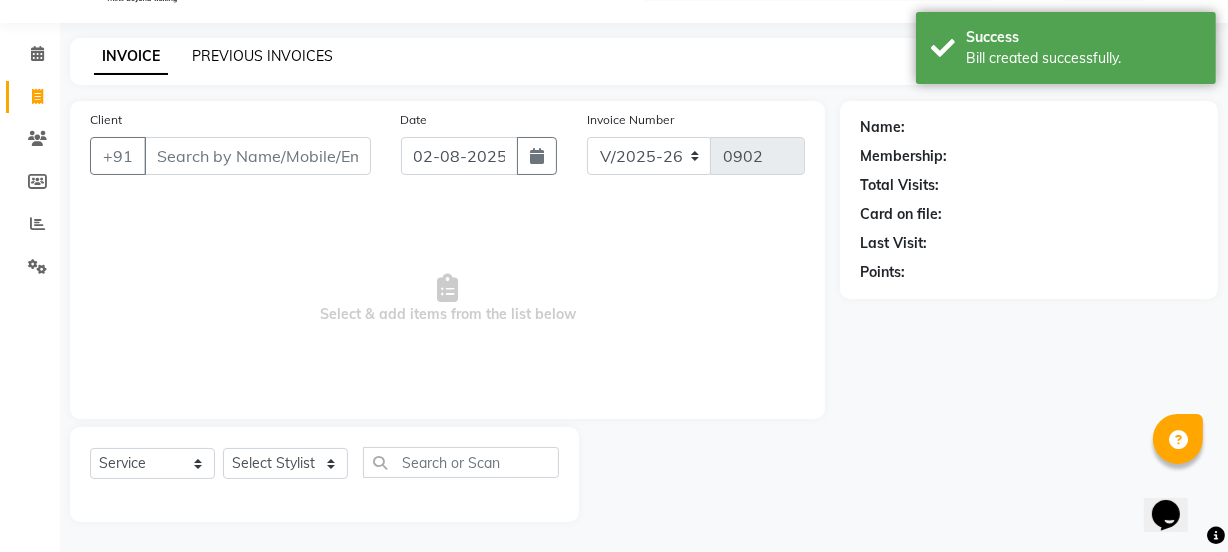 click on "PREVIOUS INVOICES" 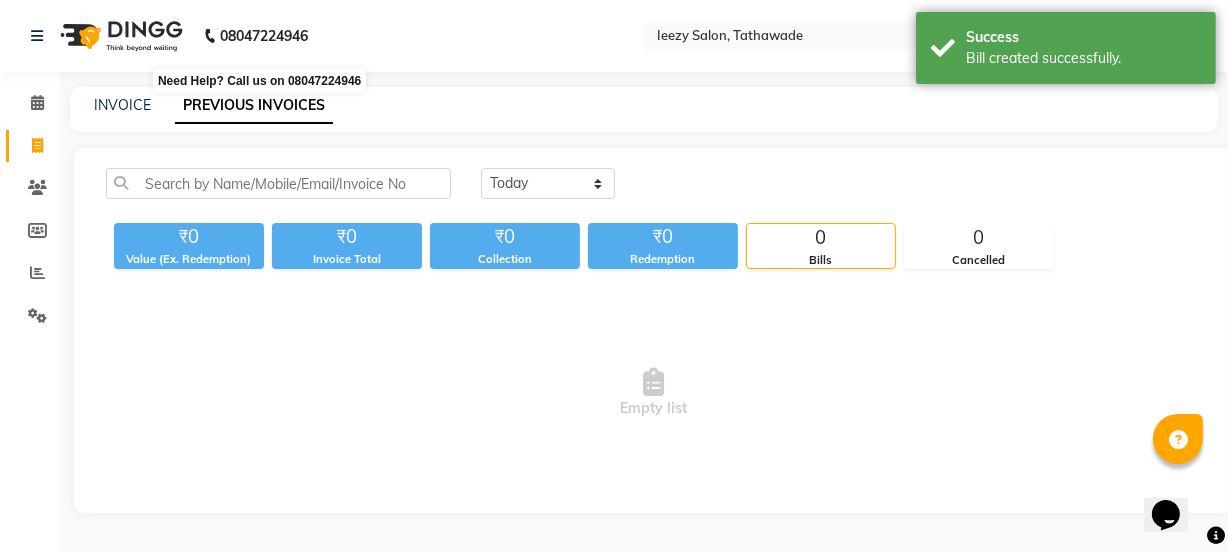 scroll, scrollTop: 0, scrollLeft: 0, axis: both 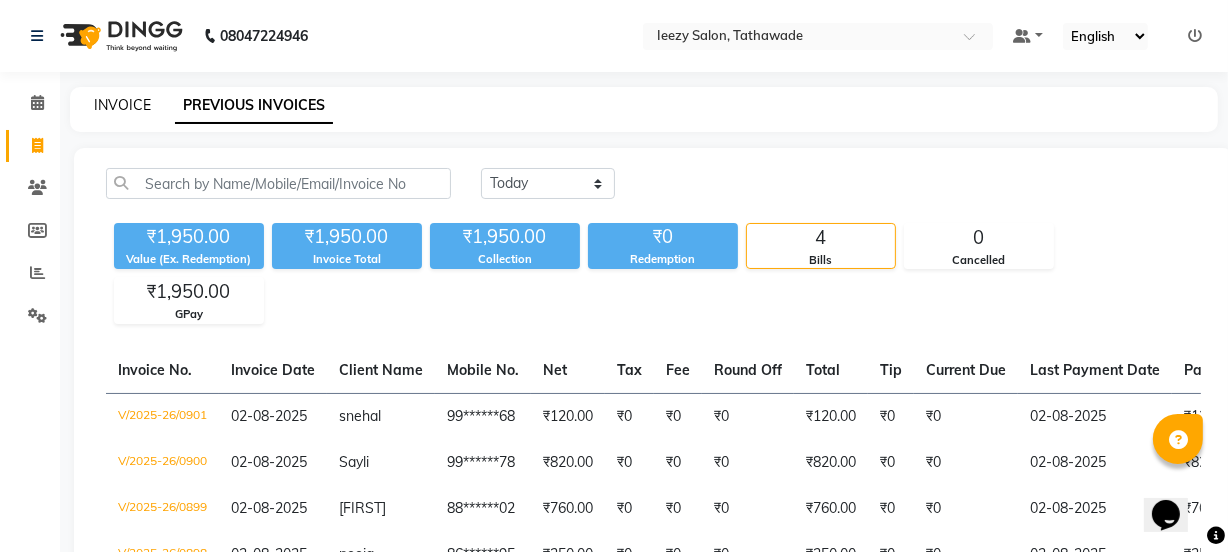 click on "INVOICE" 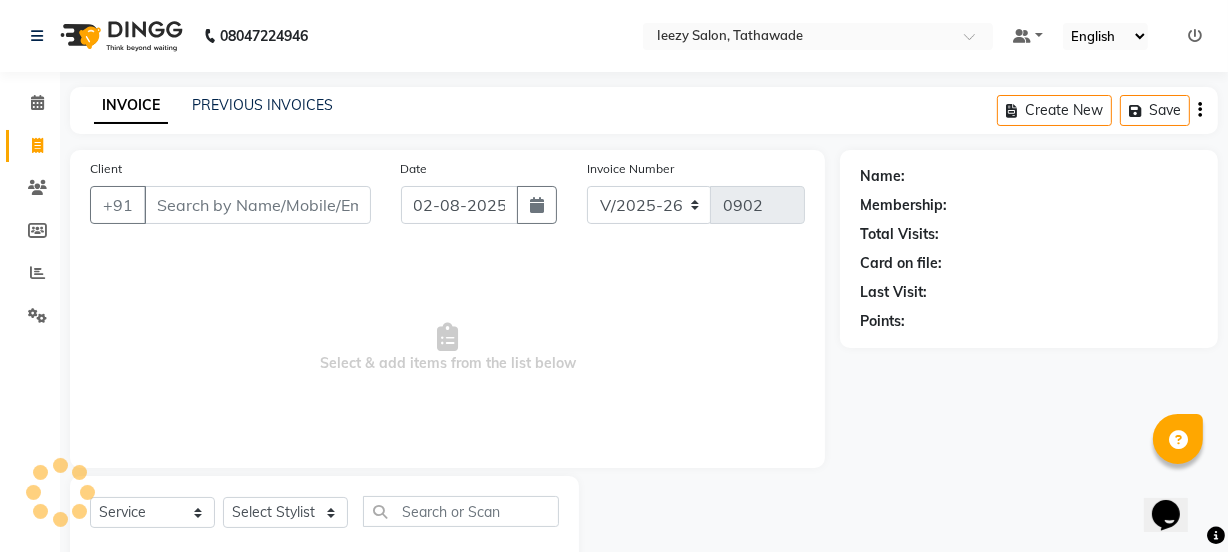scroll, scrollTop: 50, scrollLeft: 0, axis: vertical 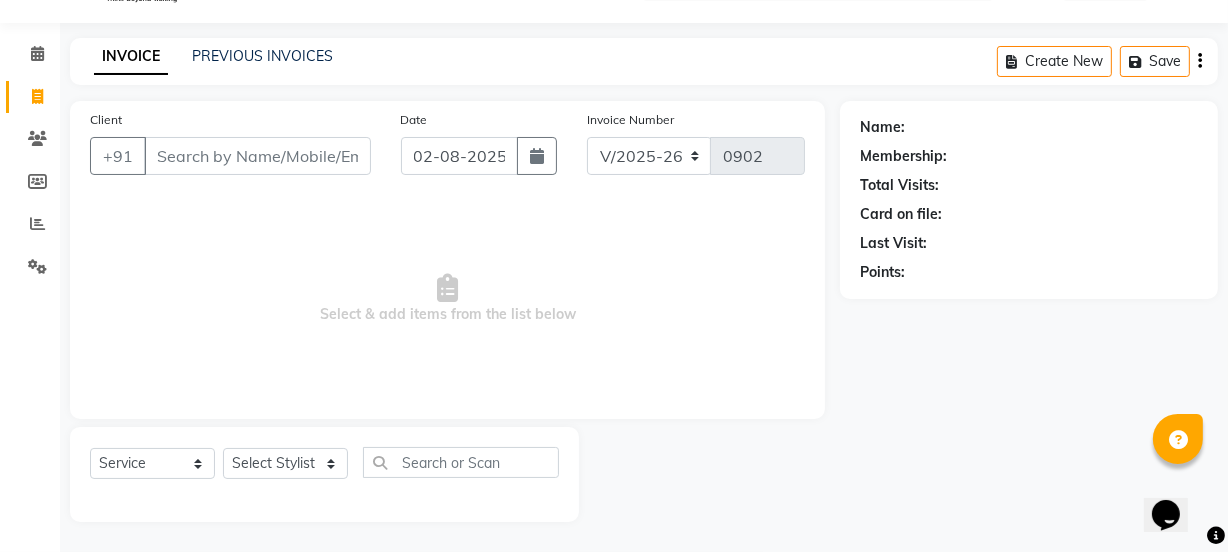 click on "Client" at bounding box center (257, 156) 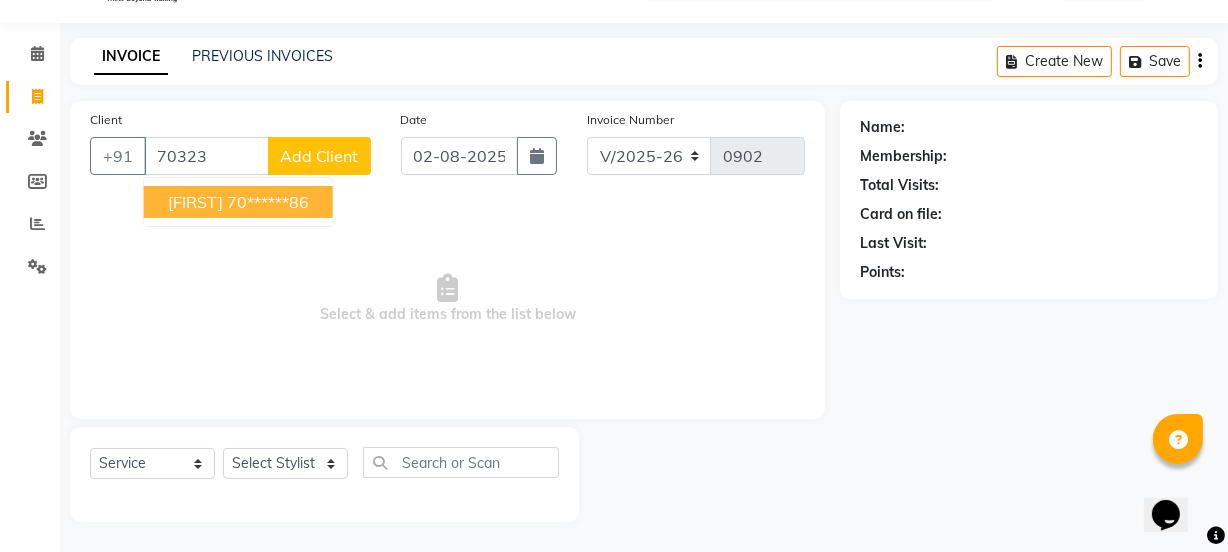 click on "[FIRST]" at bounding box center [195, 202] 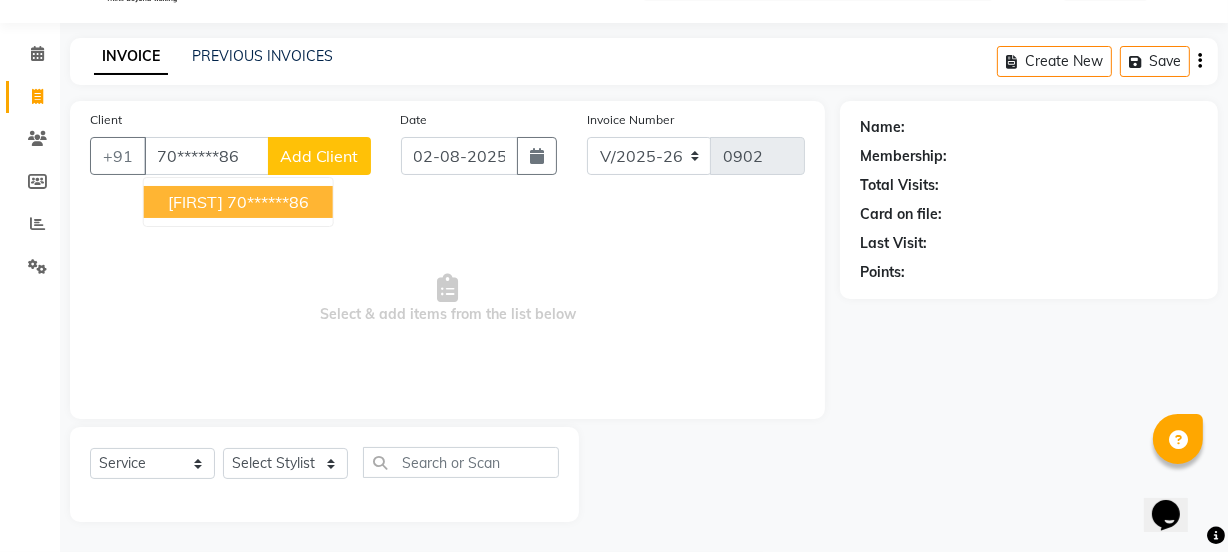 type on "70******86" 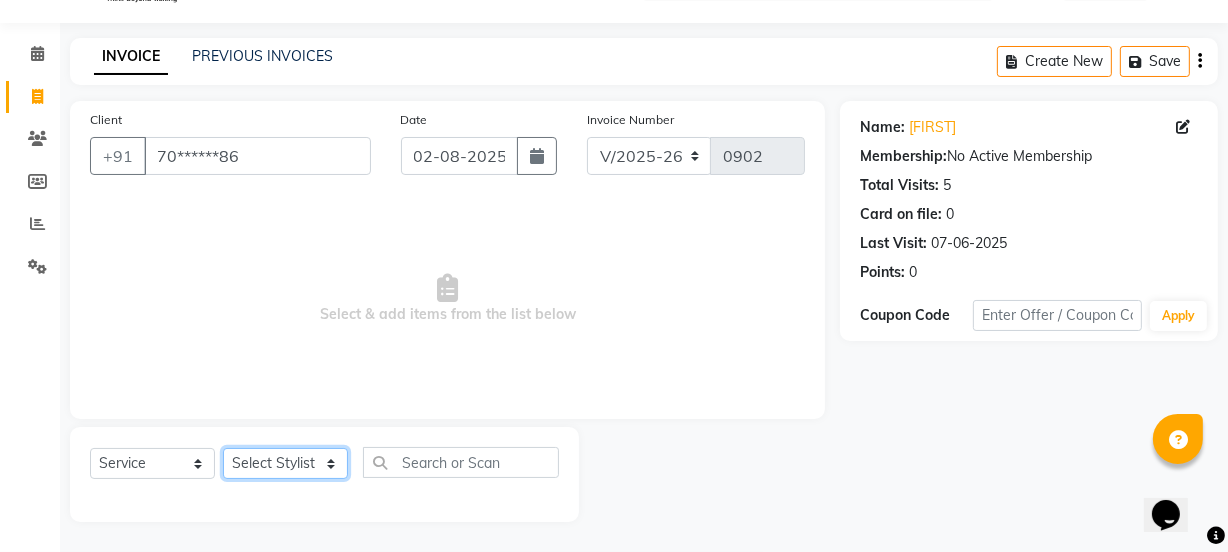 click on "Select Stylist IEEZY -Owner MS KOMAL  Ms Shraddha Rinku  Samiksha  Sr.Bu Rohini  Stylist Shree" 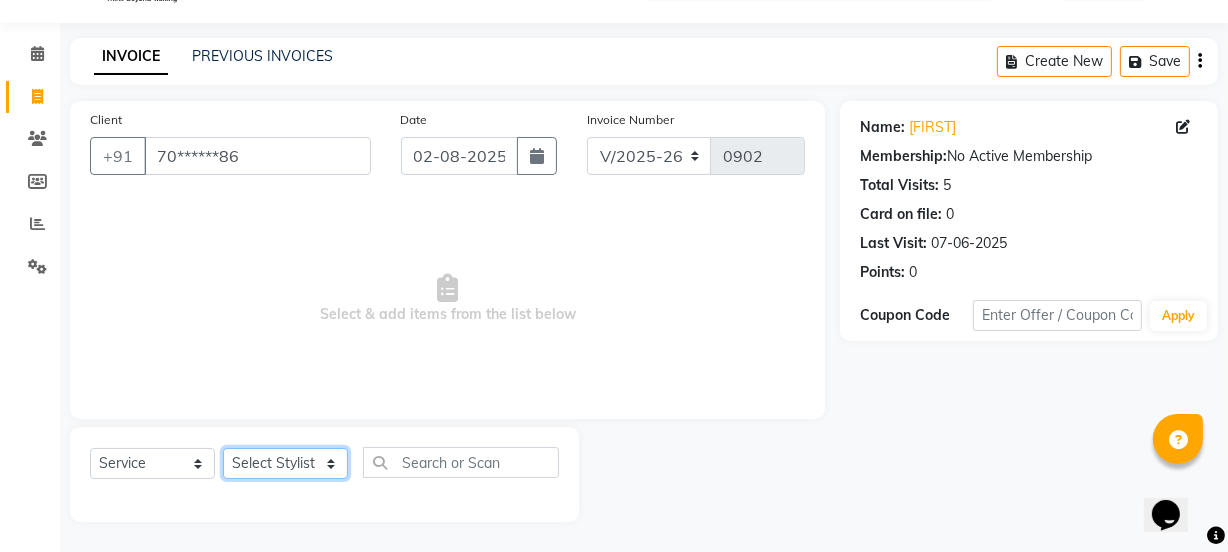 select on "68032" 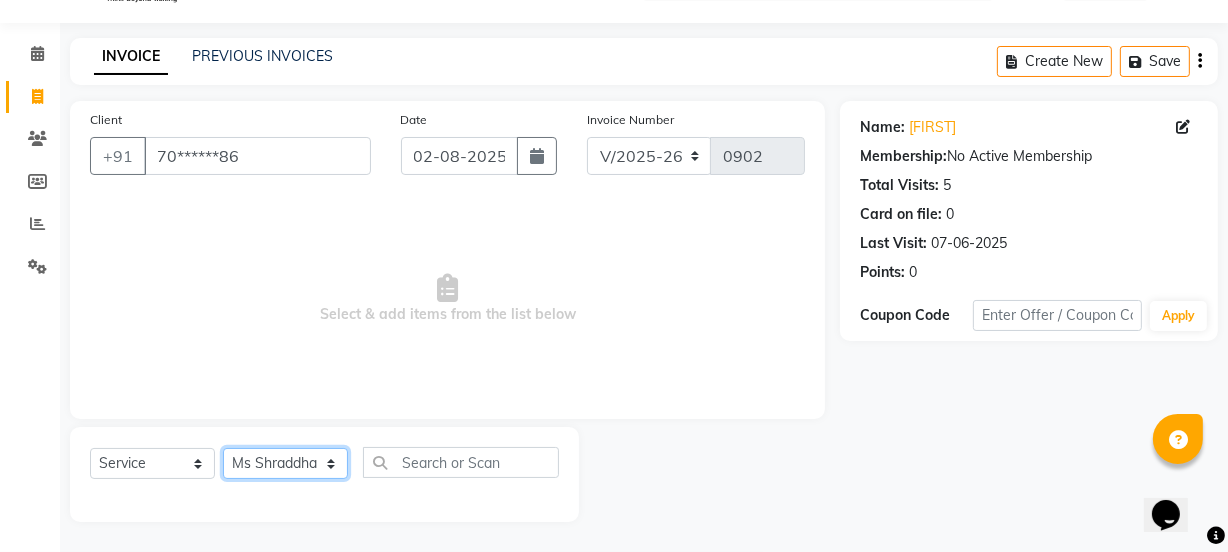 click on "Select Stylist IEEZY -Owner MS KOMAL  Ms Shraddha Rinku  Samiksha  Sr.Bu Rohini  Stylist Shree" 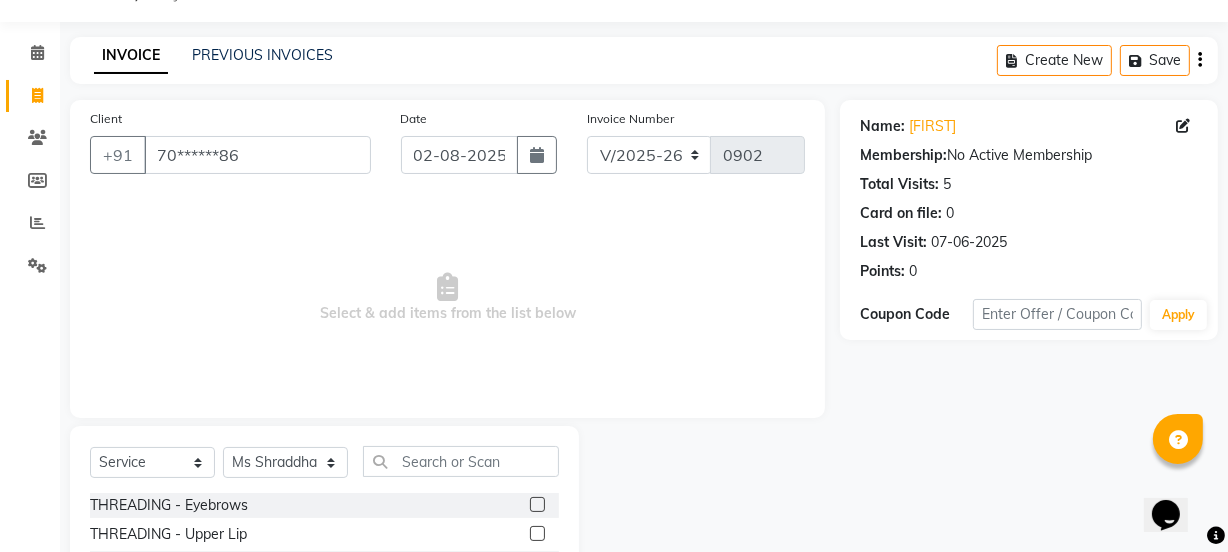 click 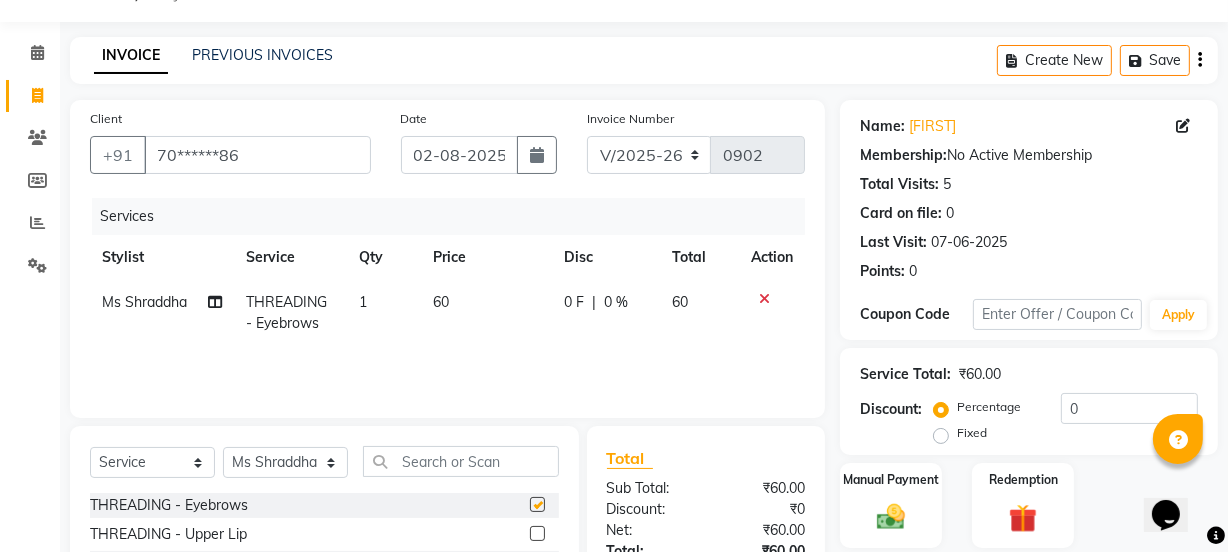 checkbox on "false" 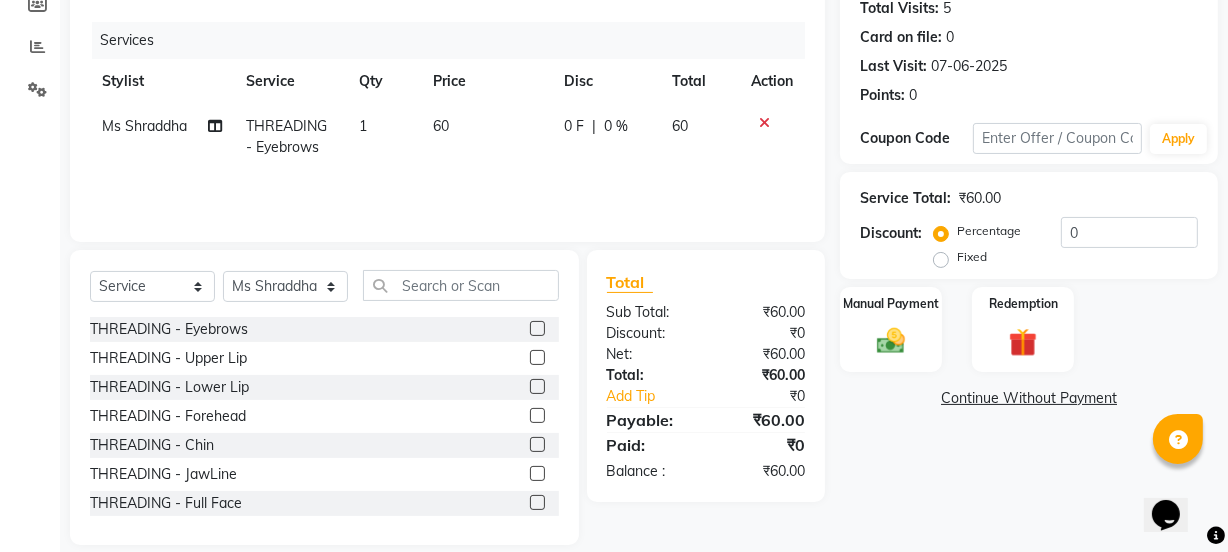 scroll, scrollTop: 231, scrollLeft: 0, axis: vertical 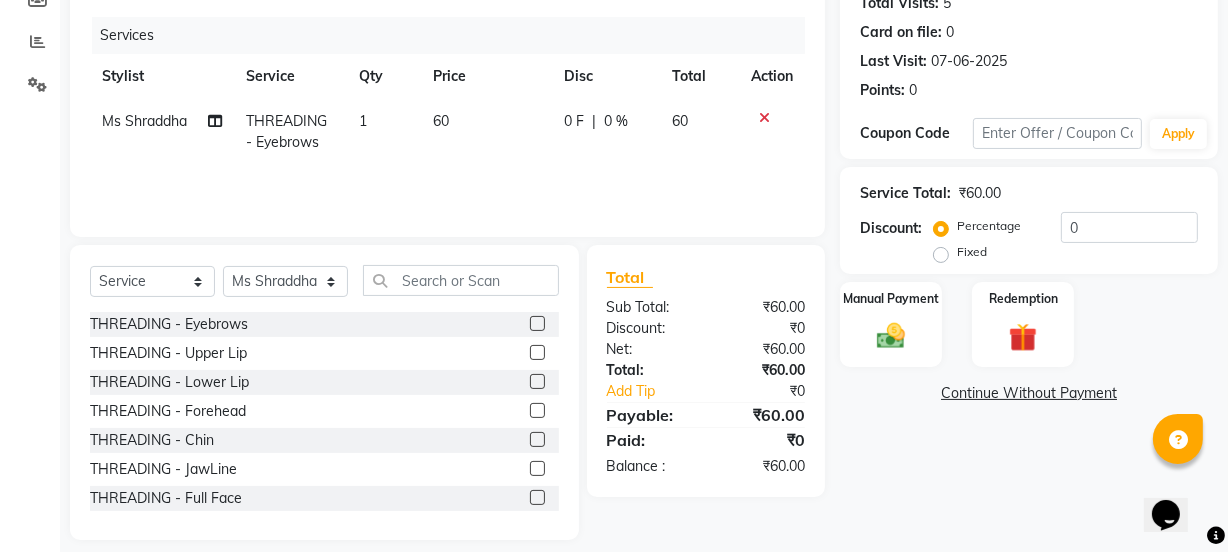 click 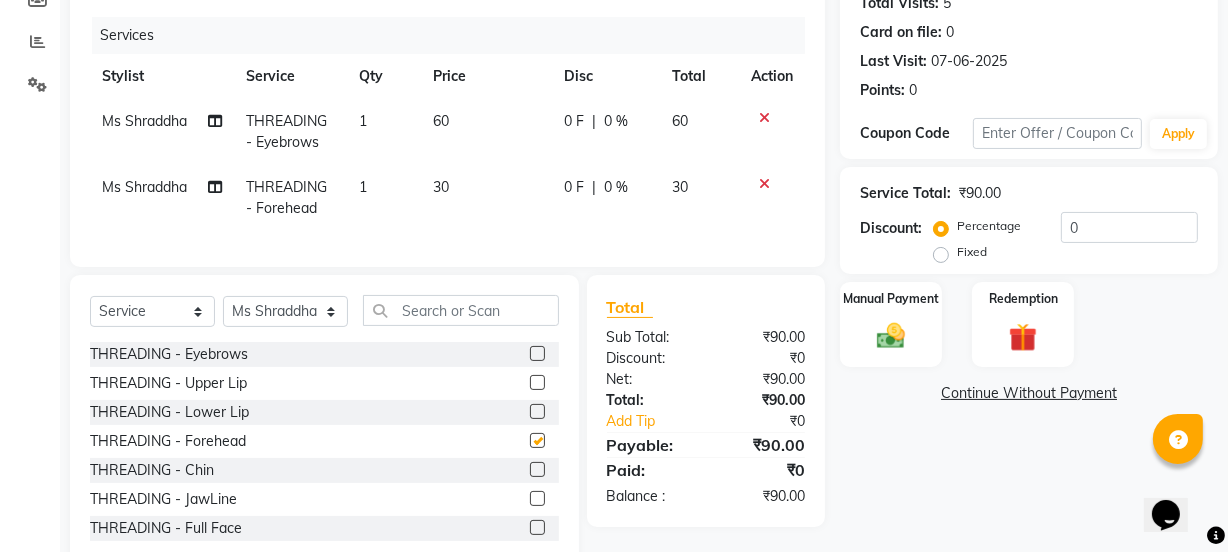 checkbox on "false" 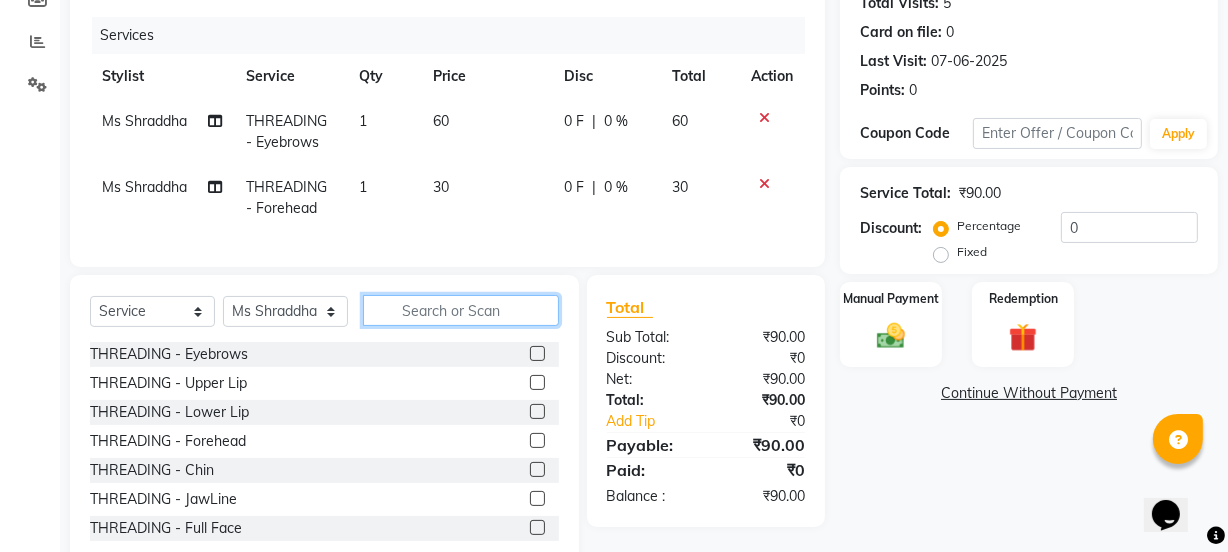 click 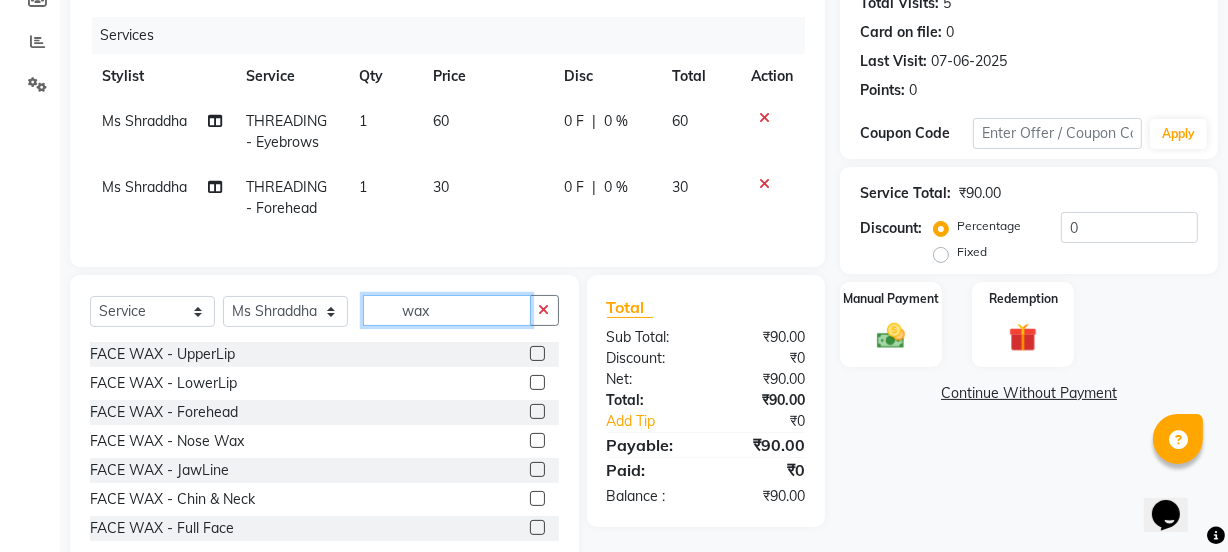 type on "wax" 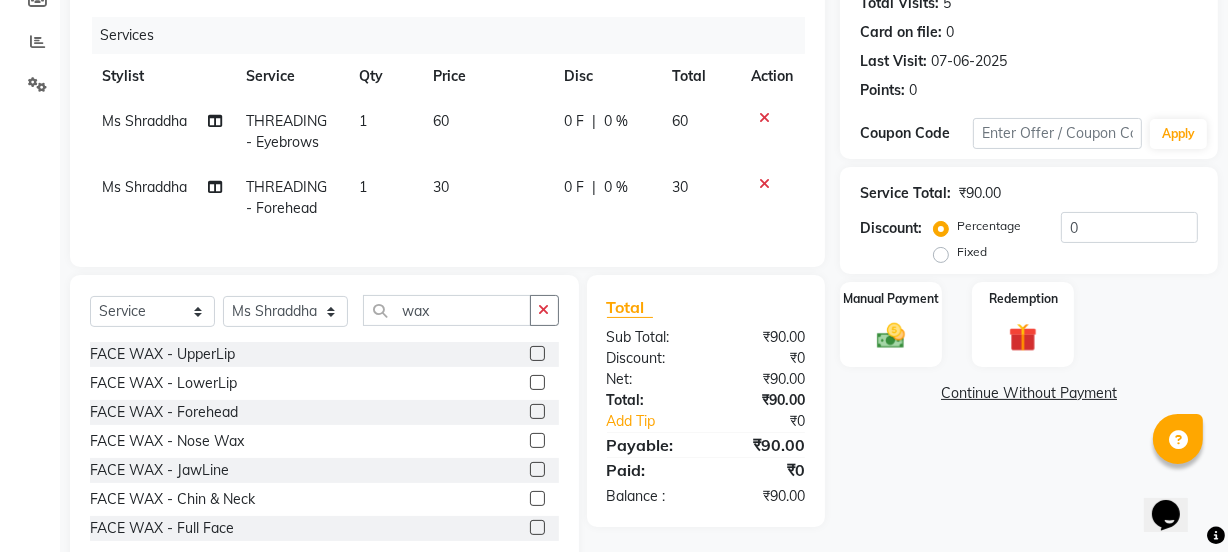 click 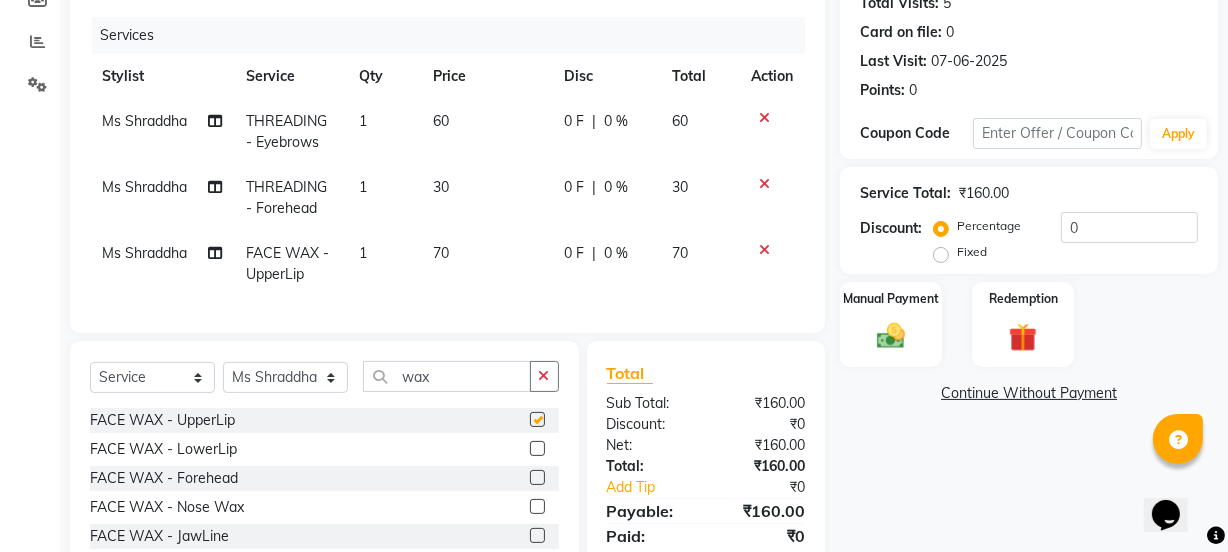 checkbox on "false" 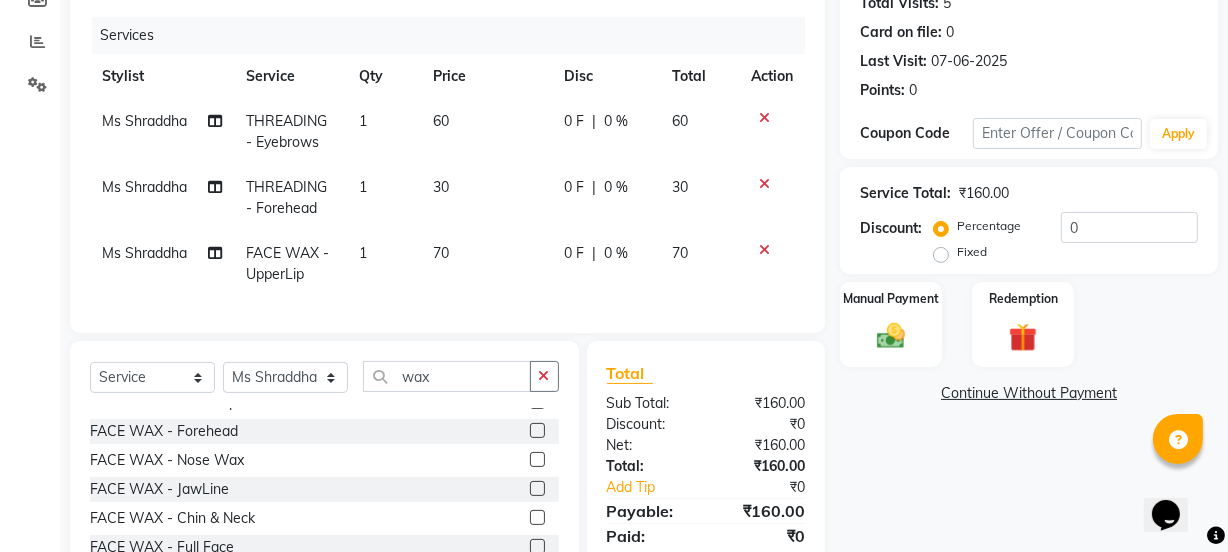 scroll, scrollTop: 90, scrollLeft: 0, axis: vertical 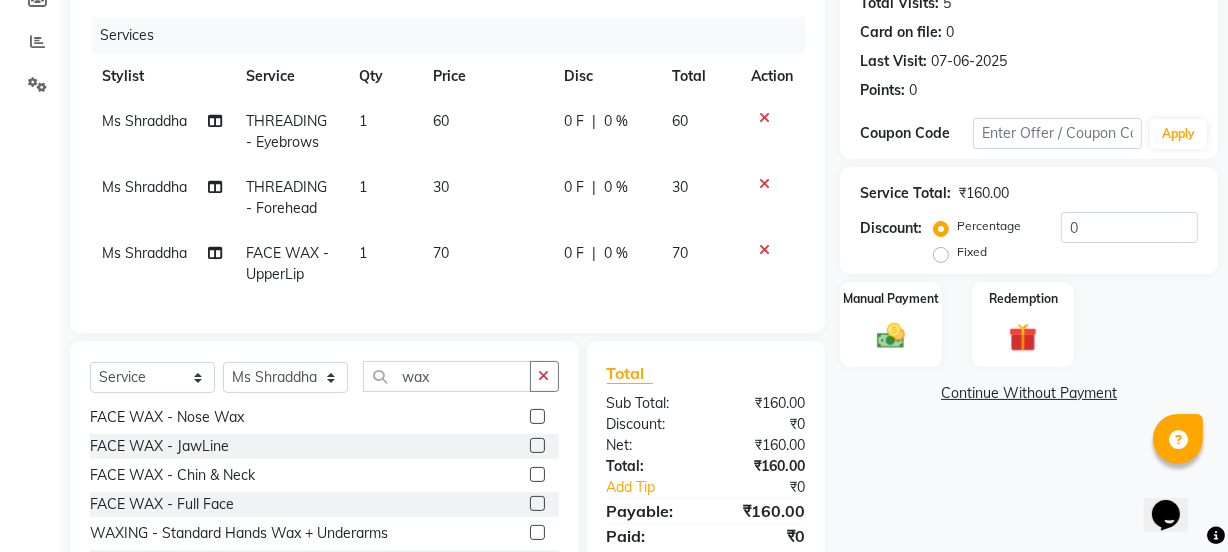 click 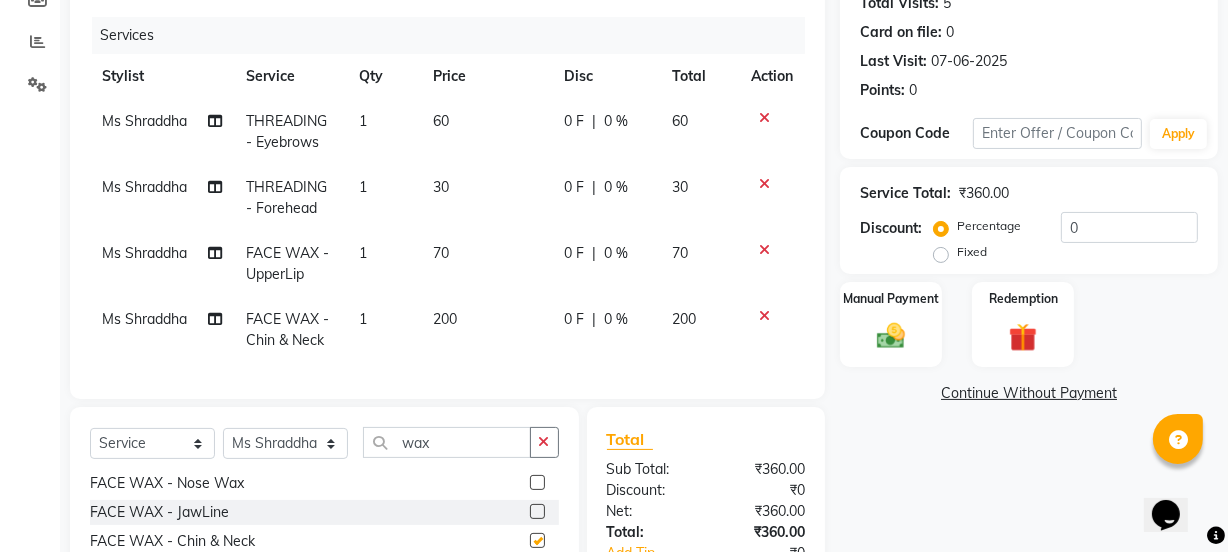 checkbox on "false" 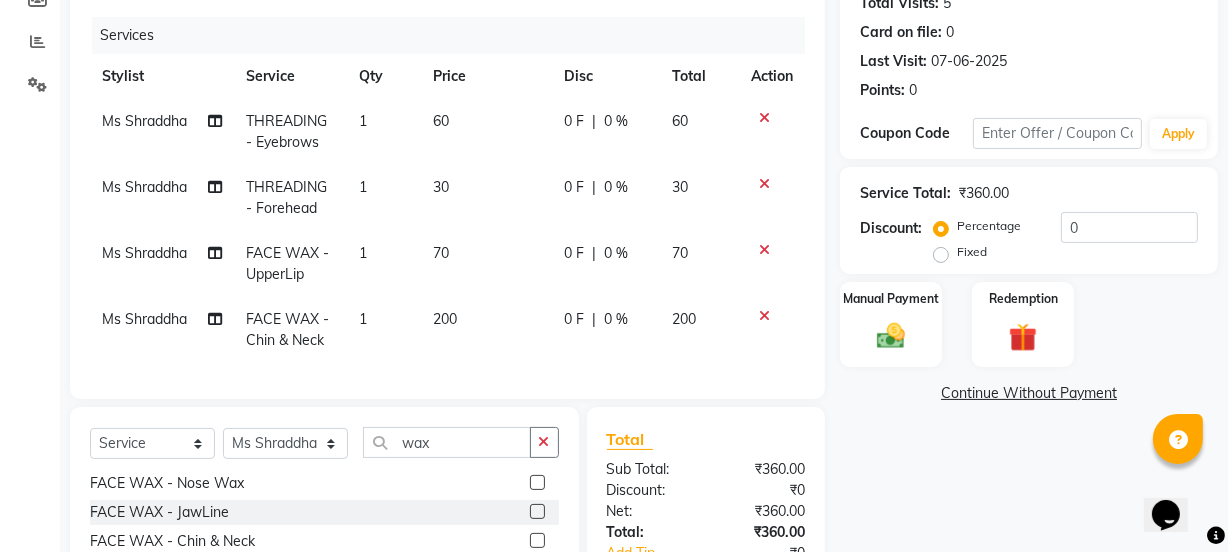 click on "200" 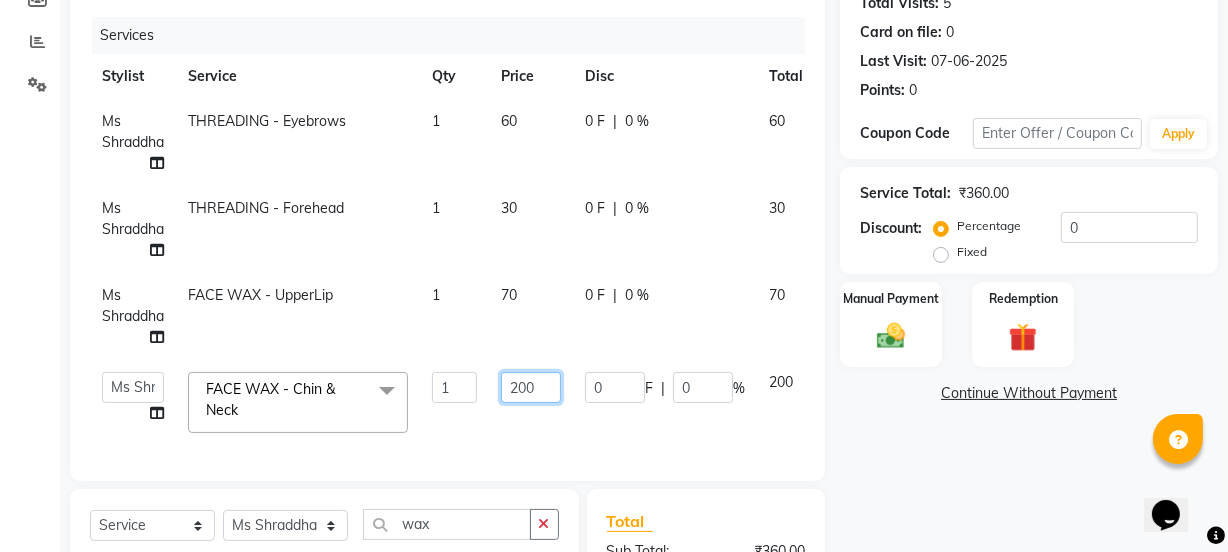 click on "200" 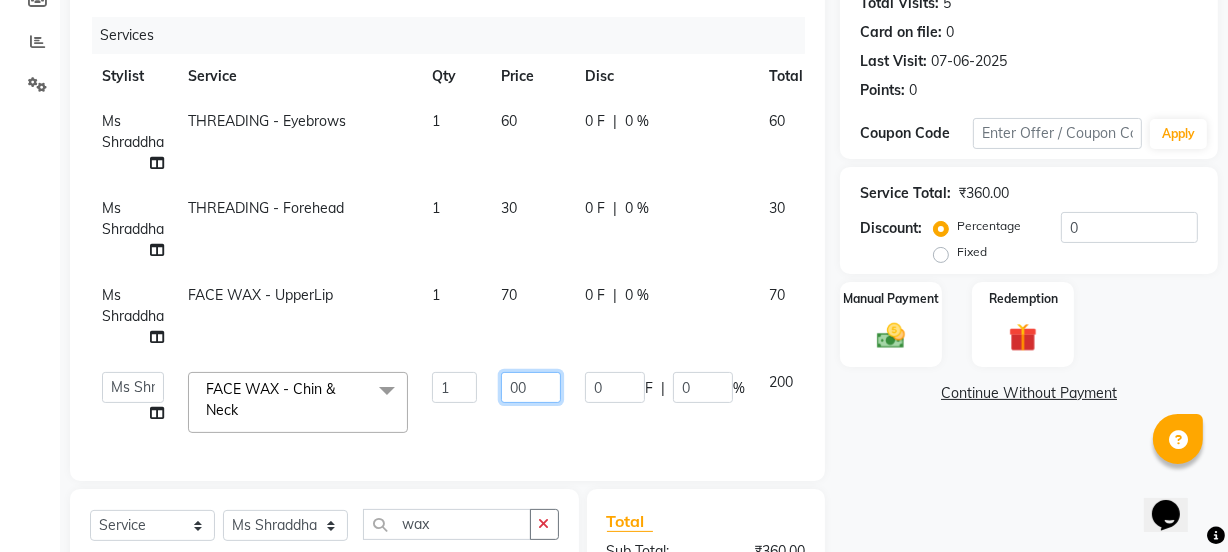 type on "100" 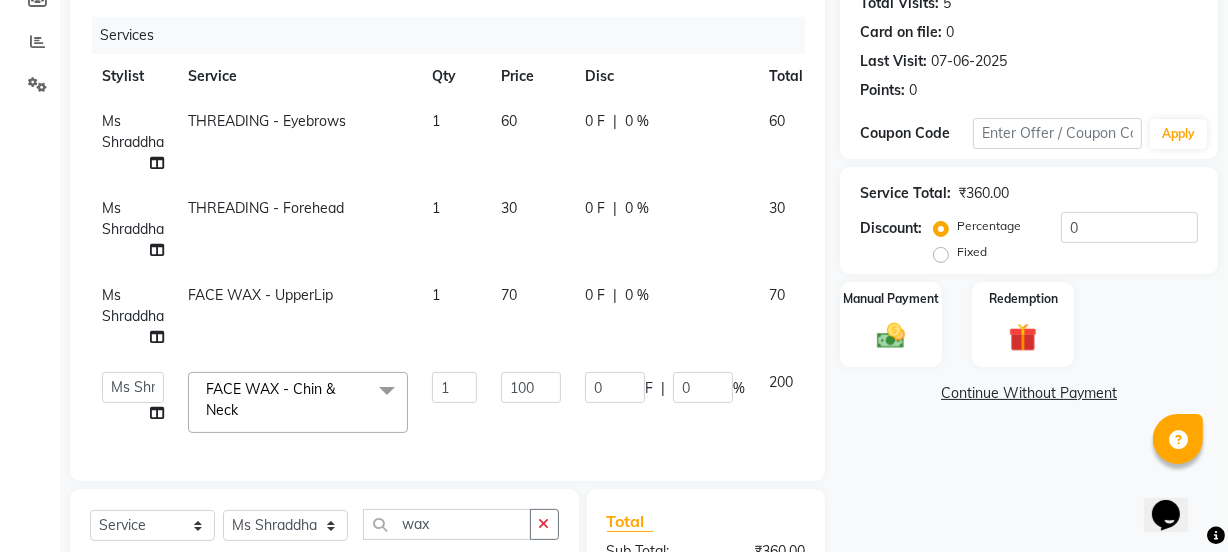 click on "Client +91 [PHONE] Date [DATE] Invoice Number V/2025 V/2025-26 0902 Services Stylist Service Qty Price Disc Total Action Ms [LAST] THREADING - Eyebrows 1 60 0 F | 0 % 60 Ms [LAST] THREADING - Forehead 1 30 0 F | 0 % 30 Ms [LAST] FACE WAX - UpperLip 1 70 0 F | 0 % 70  IEEZY -Owner   MS [LAST]    Ms [LAST]   [LAST]    [LAST]    [LAST]    Sr.Bu [LAST]    Stylist [LAST]  FACE WAX - Chin & Neck  x THREADING - Eyebrows THREADING - Upper Lip THREADING - Lower Lip THREADING - Forehead THREADING - Chin THREADING - JawLine THREADING - Full Face THREADING - Eye+Upp+For advance peyment  FACE WAX - UpperLip FACE WAX - LowerLip FACE WAX - Forehead FACE WAX - Nose Wax FACE WAX - JawLine FACE WAX - Chin & Neck FACE WAX - Full Face WAXING - Standard Hands Wax + Underarms WAXING - Standard Underarms WAXING - Standard Hand Wax WAXING - Standard Full Legs WAXING - Standard Half Legs WAXING - Standard Tummy WAXING - Italian Hands Wax + Underarms WAXING - Italian Underarms WAXING - Italian Hand Wax WAXING - Italian Full Legs" 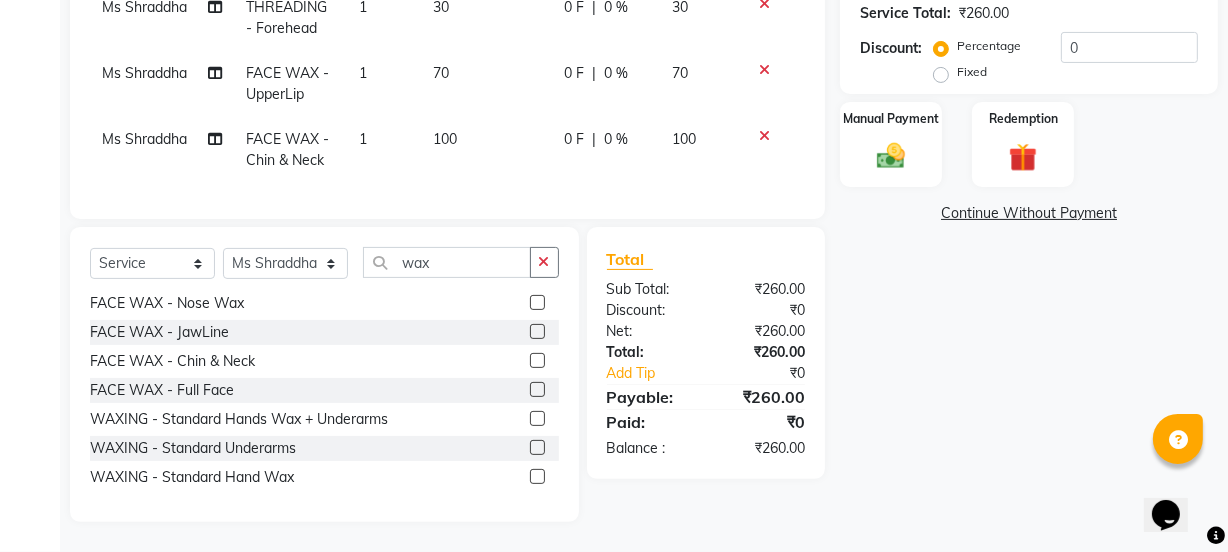 scroll, scrollTop: 425, scrollLeft: 0, axis: vertical 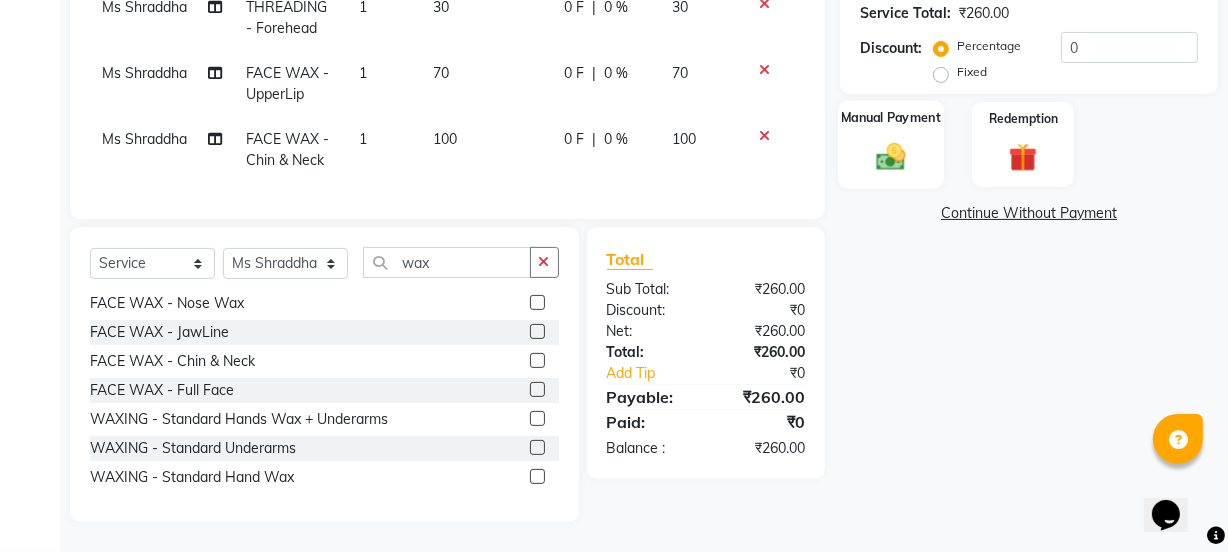 click 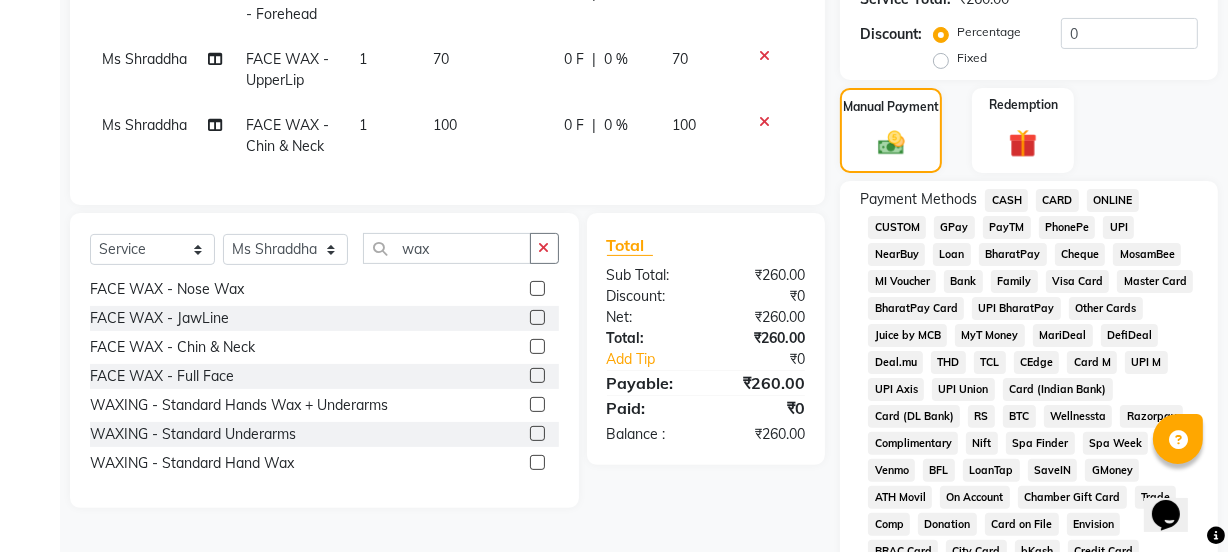 click on "GPay" 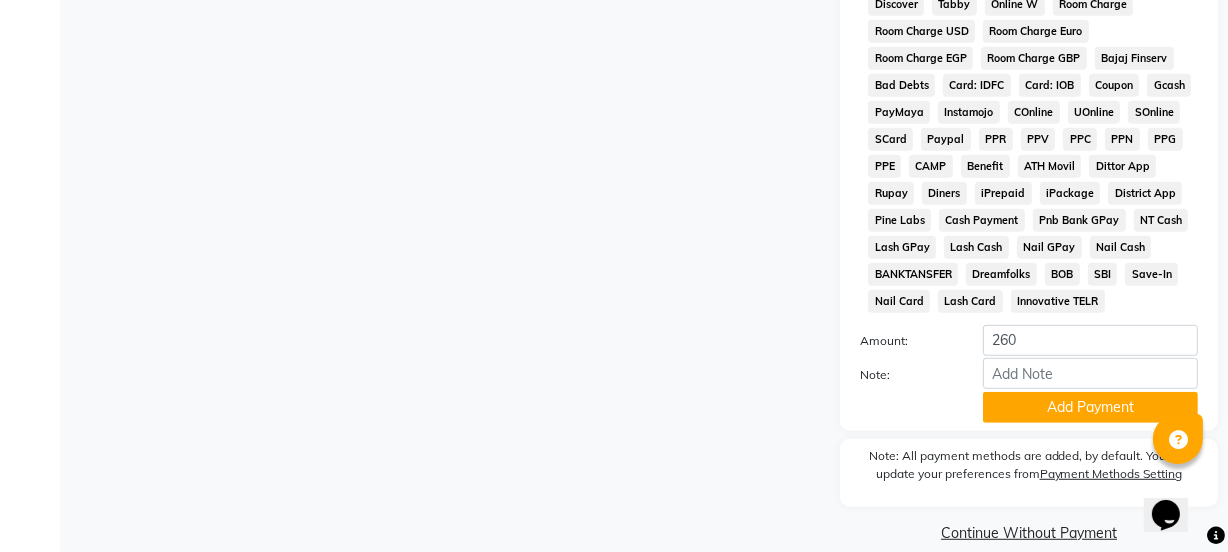 scroll, scrollTop: 1051, scrollLeft: 0, axis: vertical 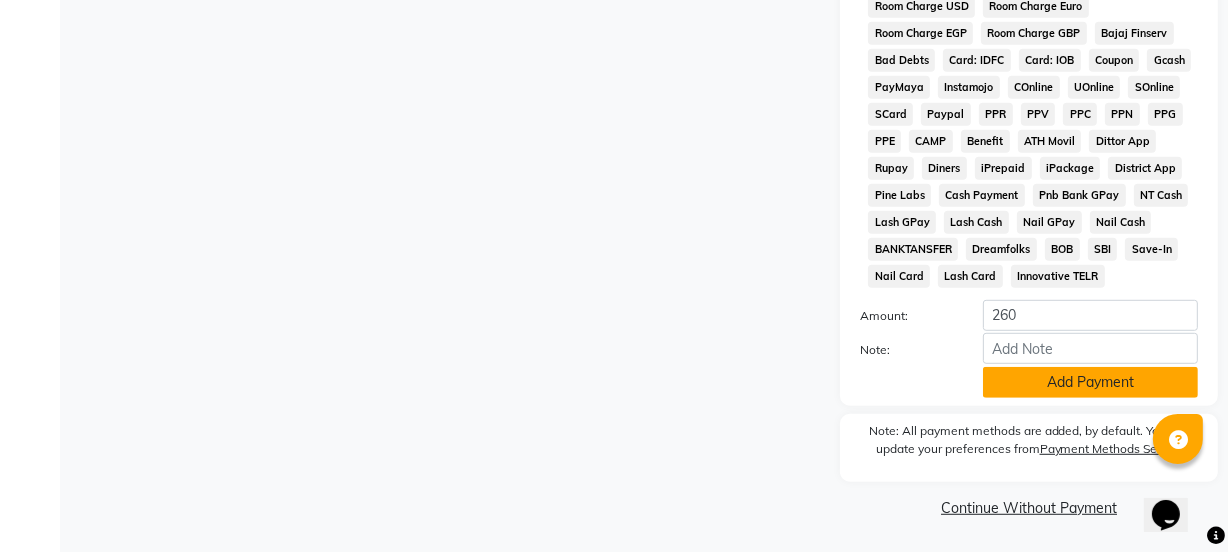 click on "Add Payment" 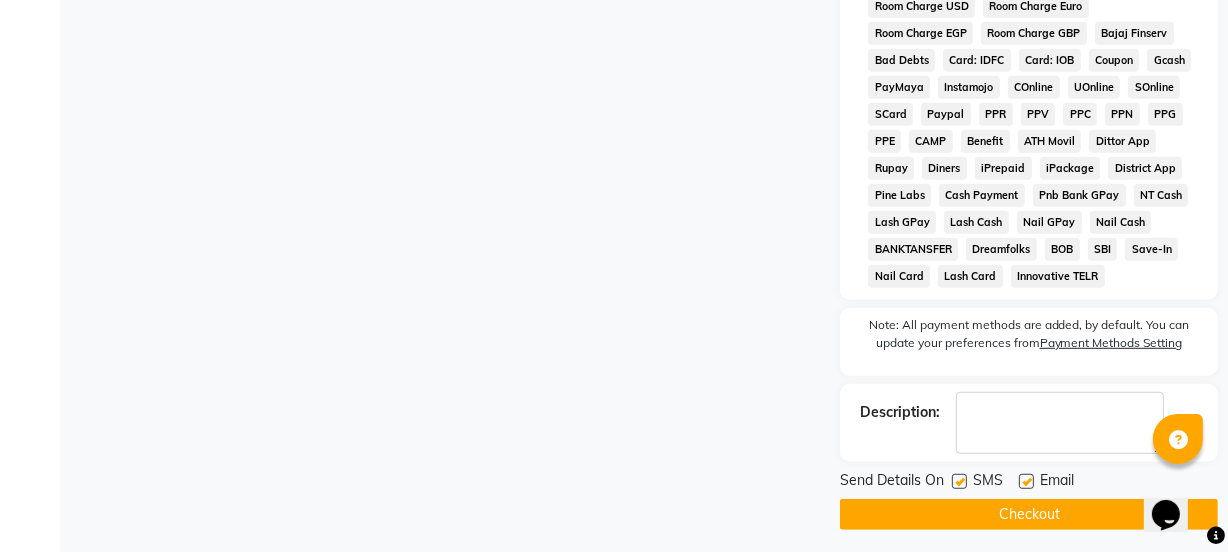 click 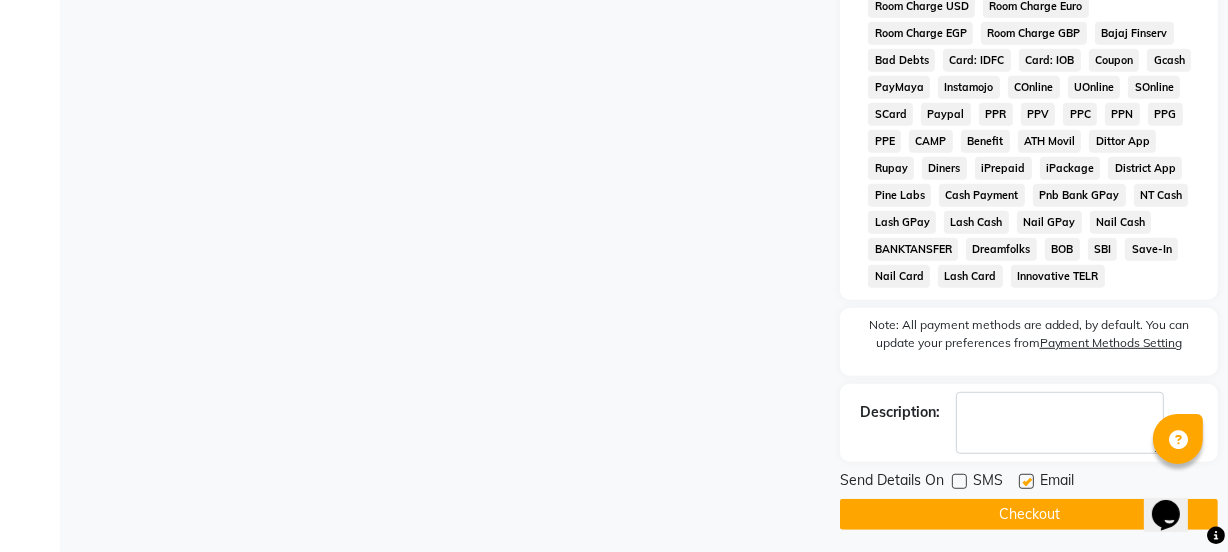 click 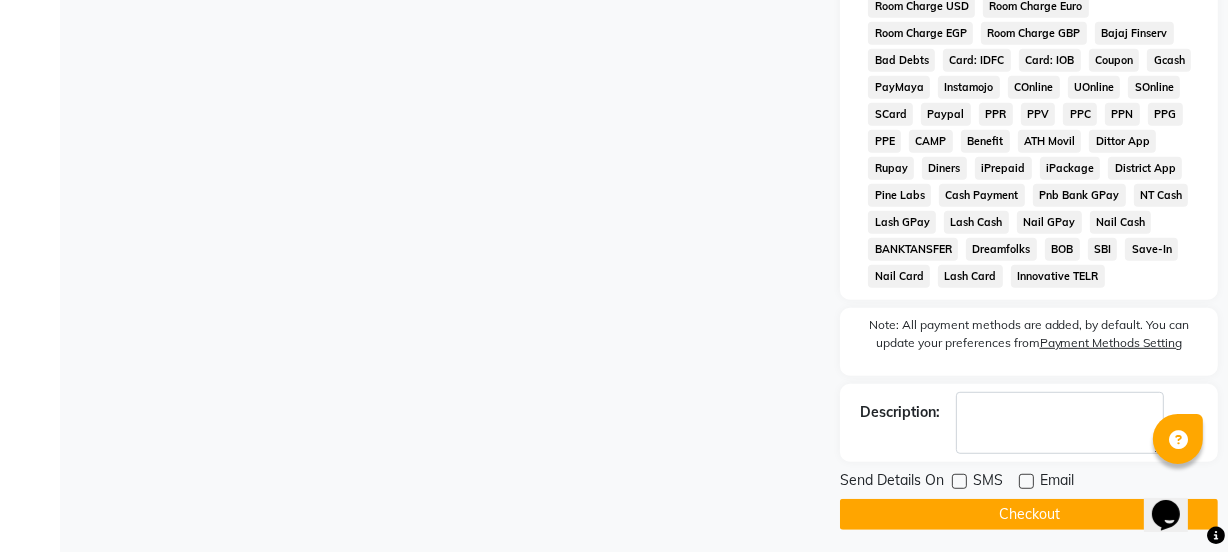 click on "Checkout" 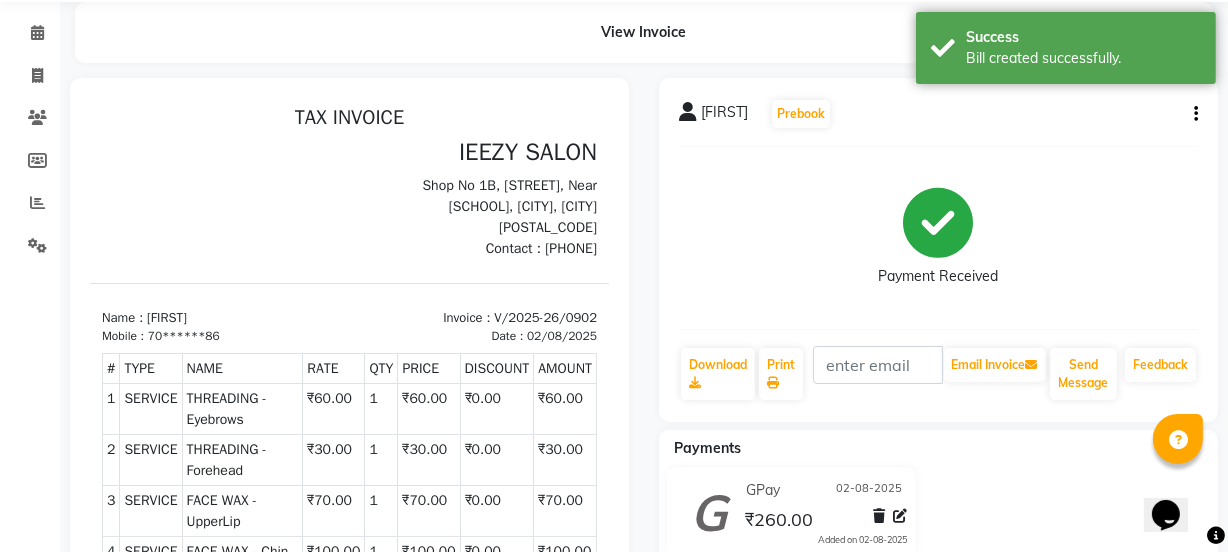 scroll, scrollTop: 0, scrollLeft: 0, axis: both 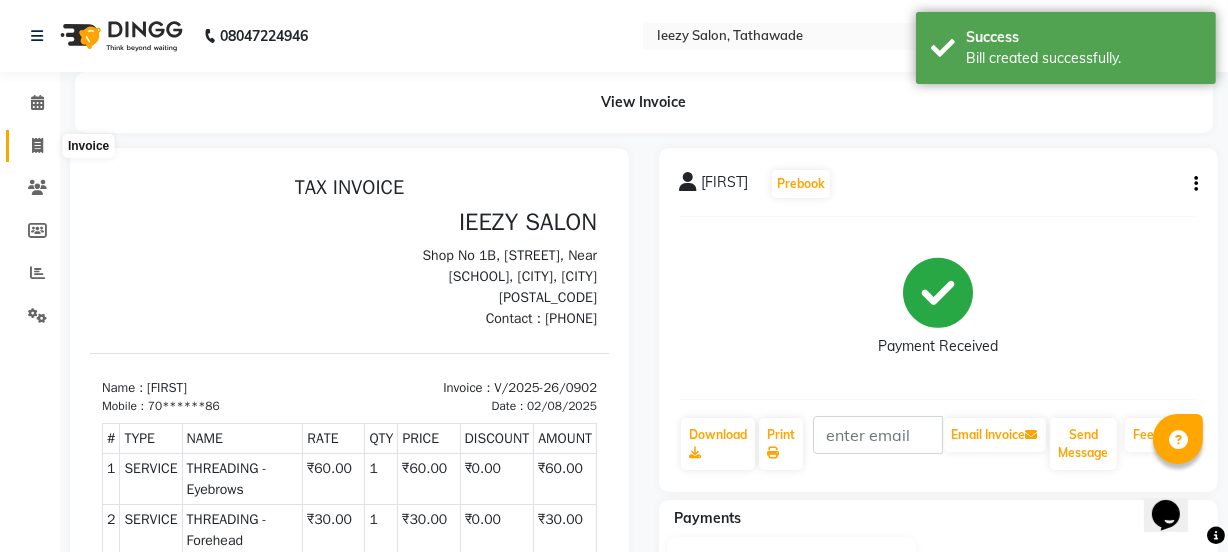 click 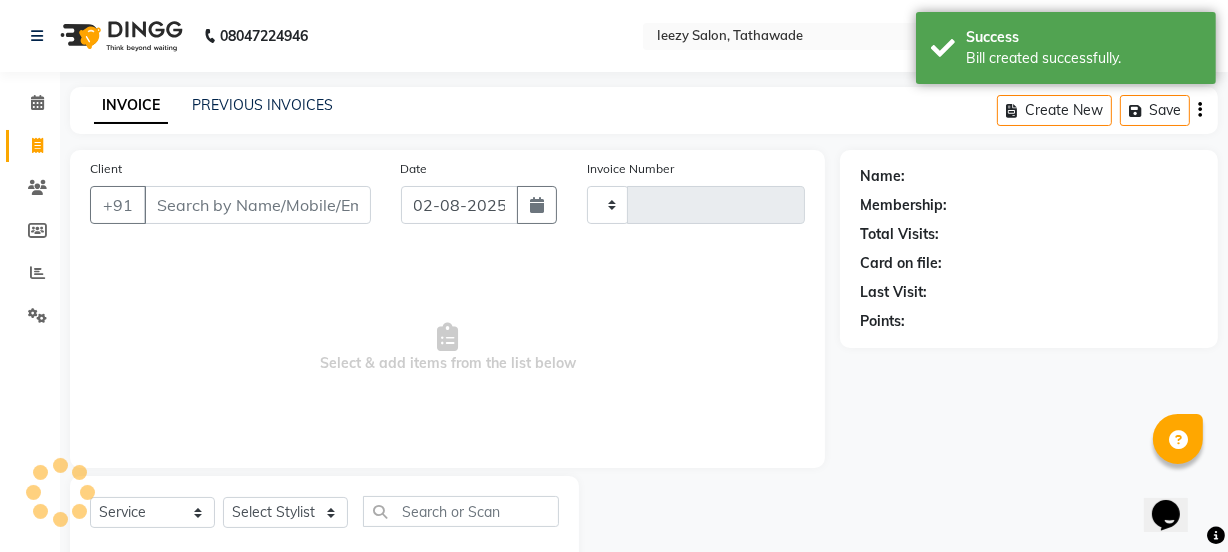 type on "0903" 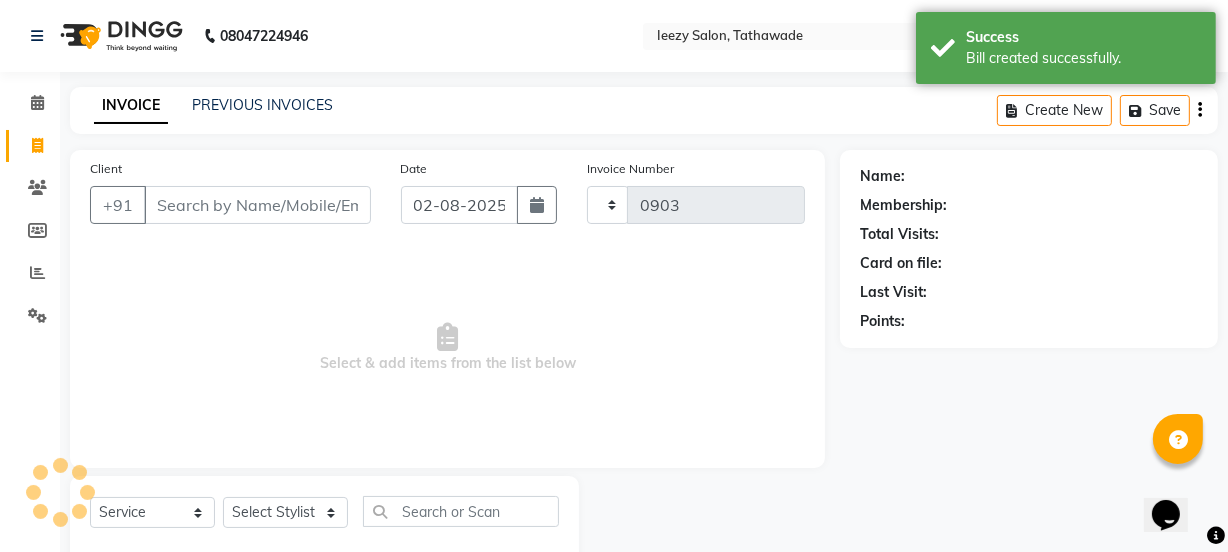 select on "5982" 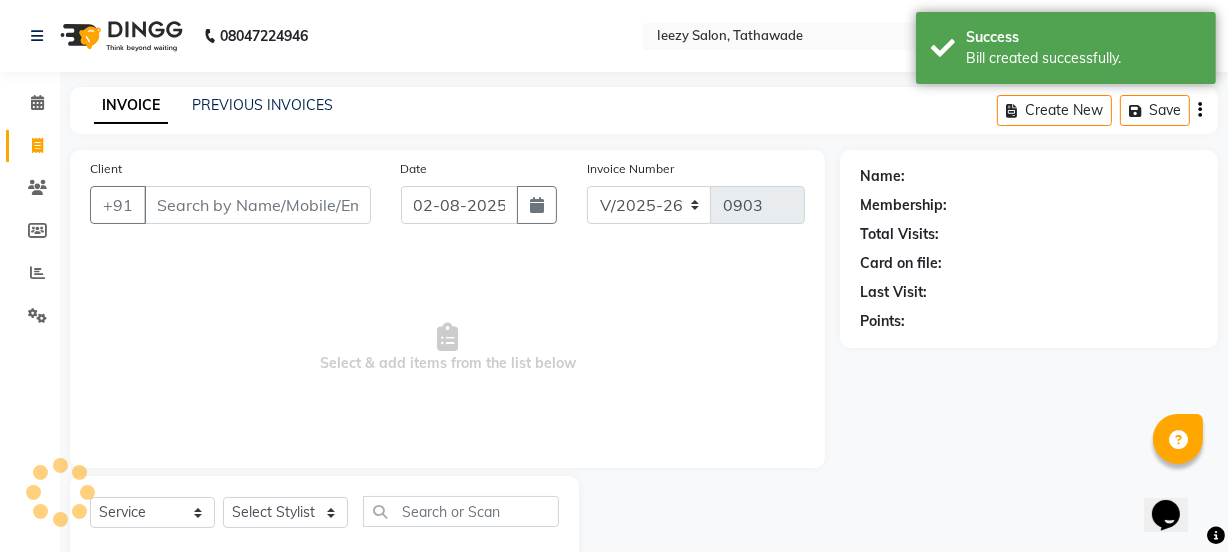 scroll, scrollTop: 50, scrollLeft: 0, axis: vertical 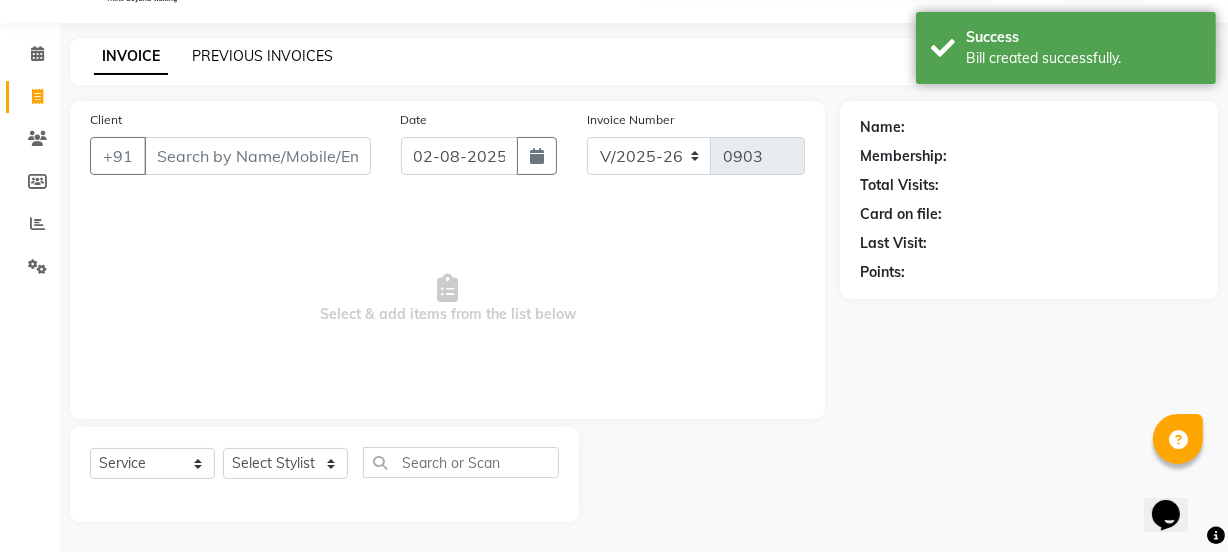 click on "PREVIOUS INVOICES" 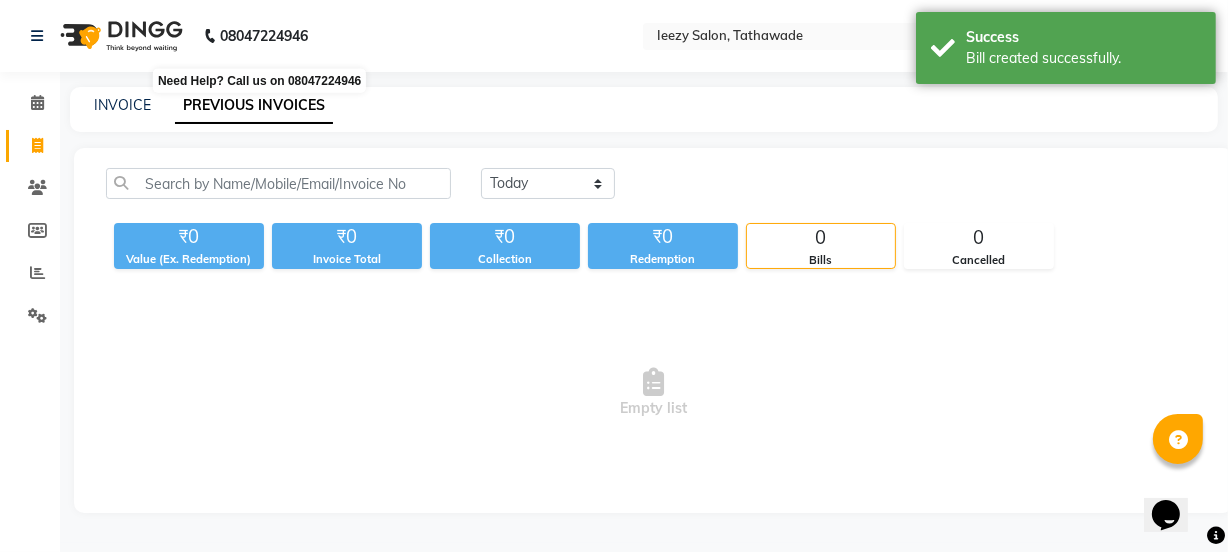 scroll, scrollTop: 0, scrollLeft: 0, axis: both 